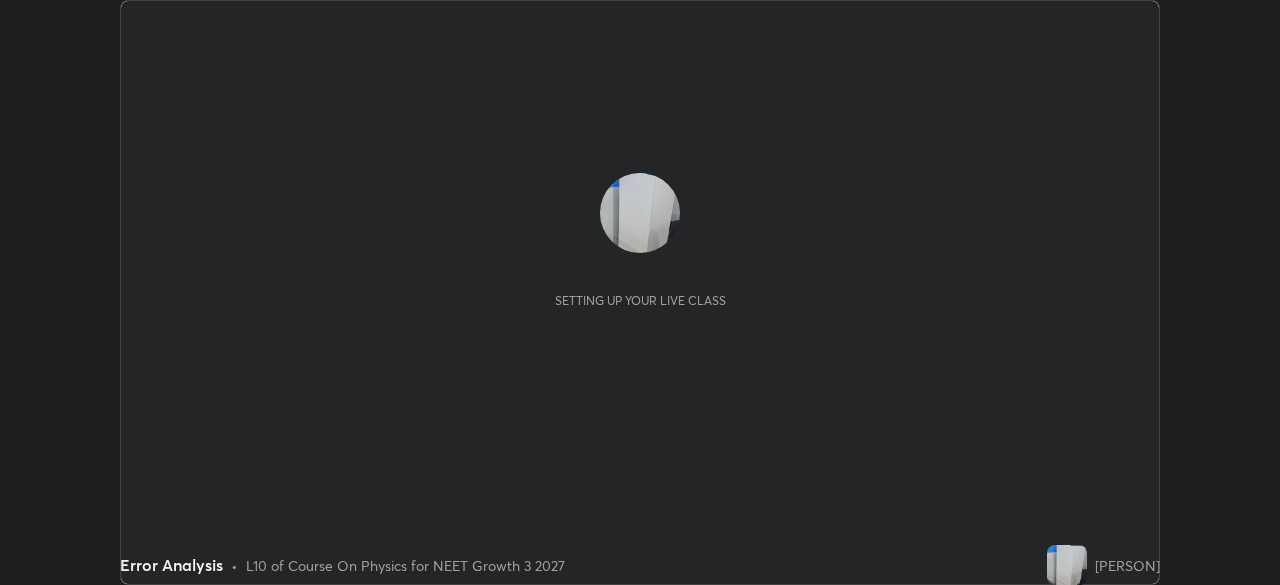 scroll, scrollTop: 0, scrollLeft: 0, axis: both 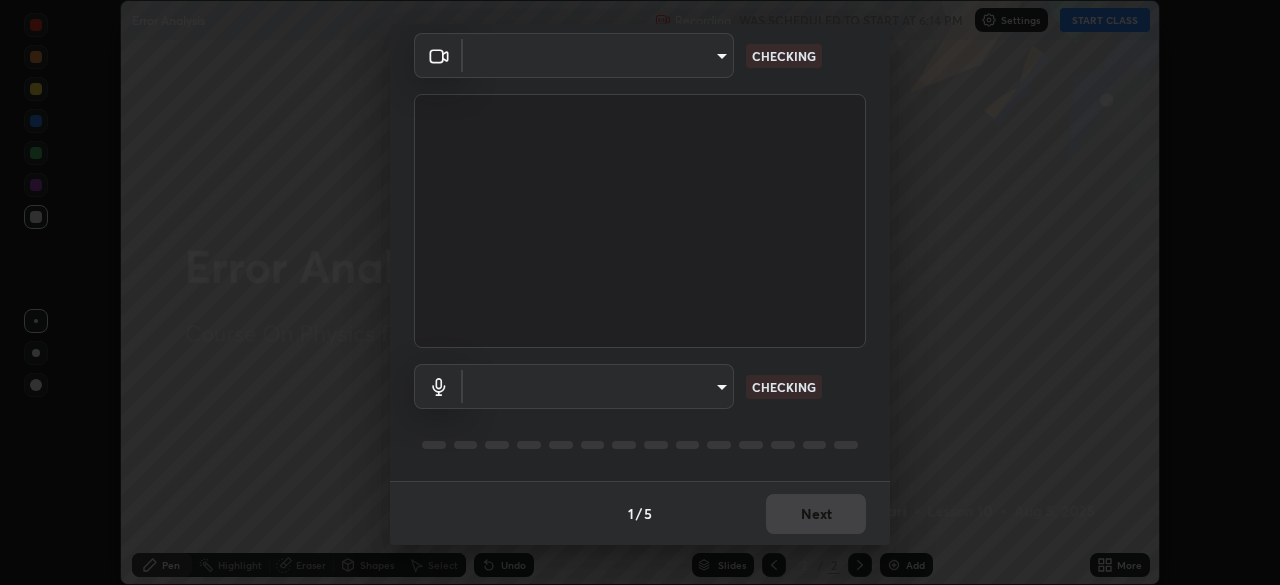 type on "aa5dc0d8d5ea0cb844018183298f8d64bfb23ffc92fce9be5d89ceada4911c6b" 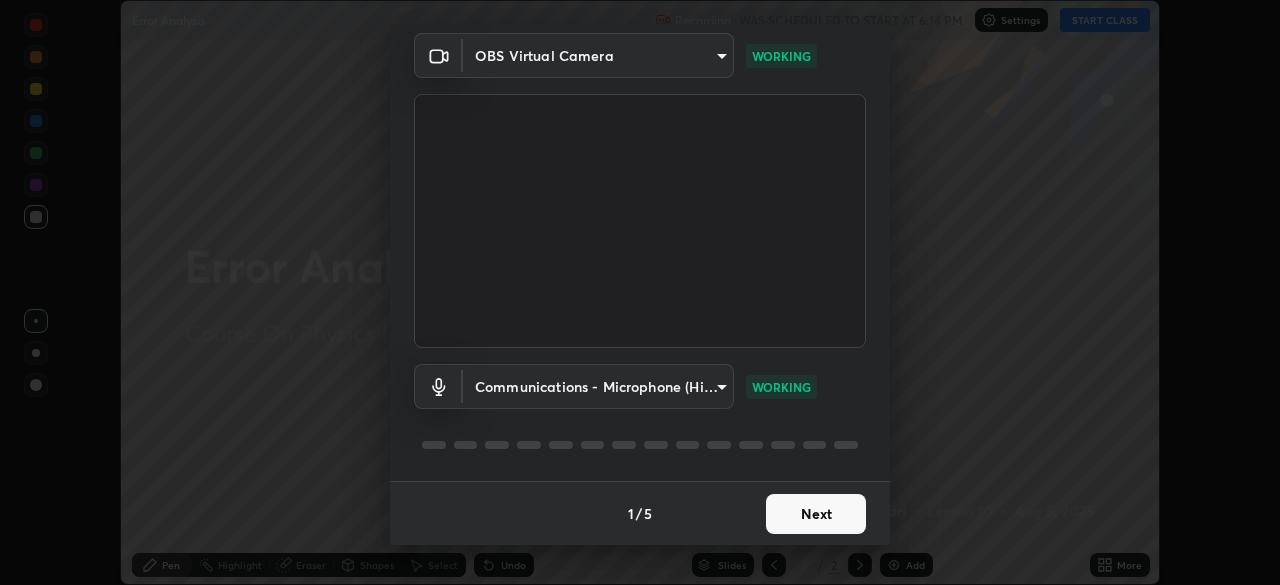 click on "Next" at bounding box center [816, 514] 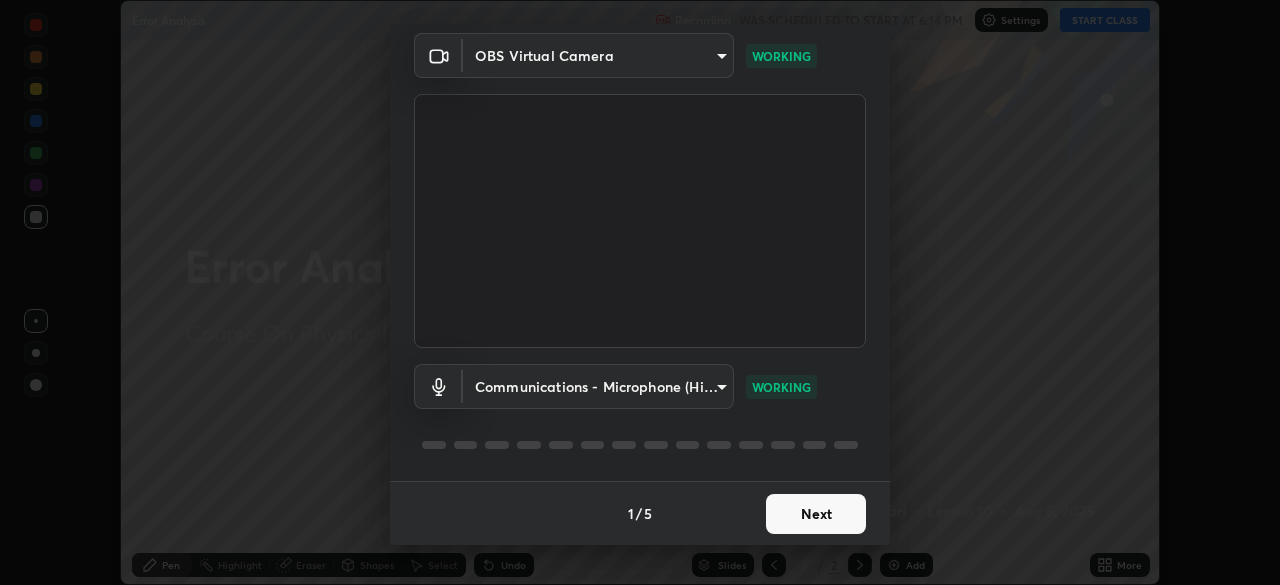 scroll, scrollTop: 0, scrollLeft: 0, axis: both 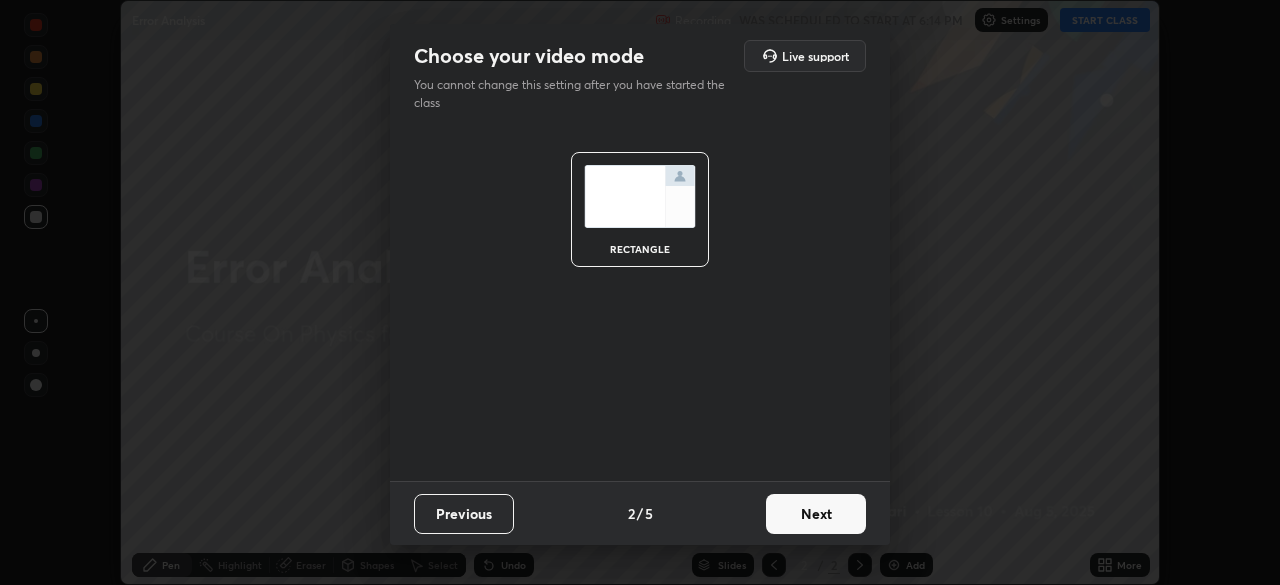 click on "Next" at bounding box center (816, 514) 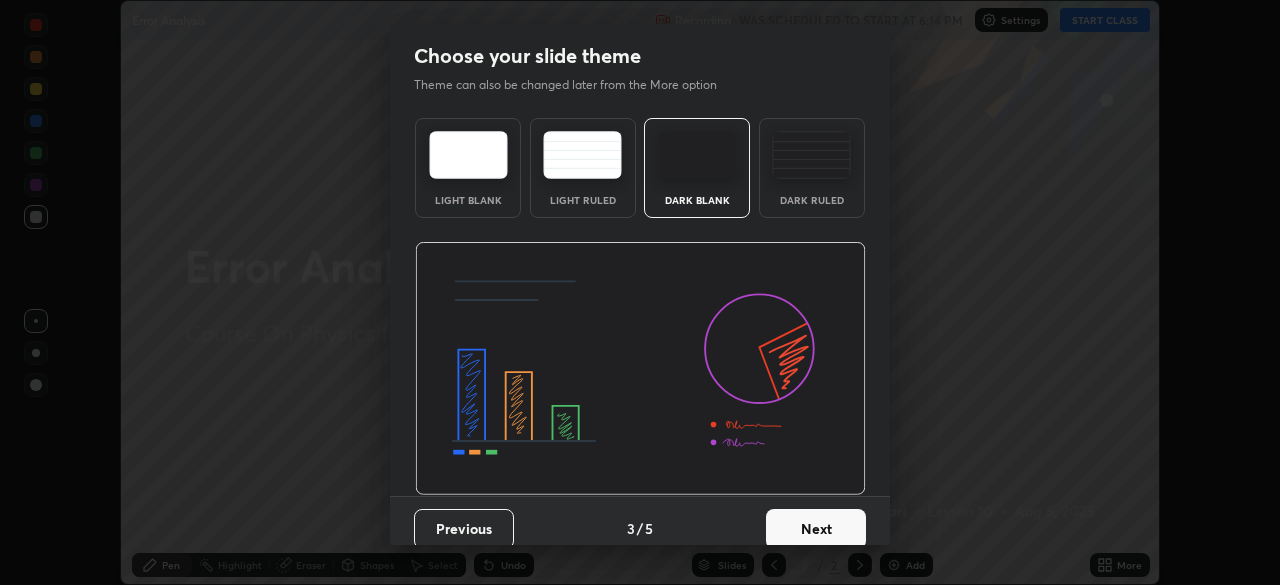 click on "Next" at bounding box center (816, 529) 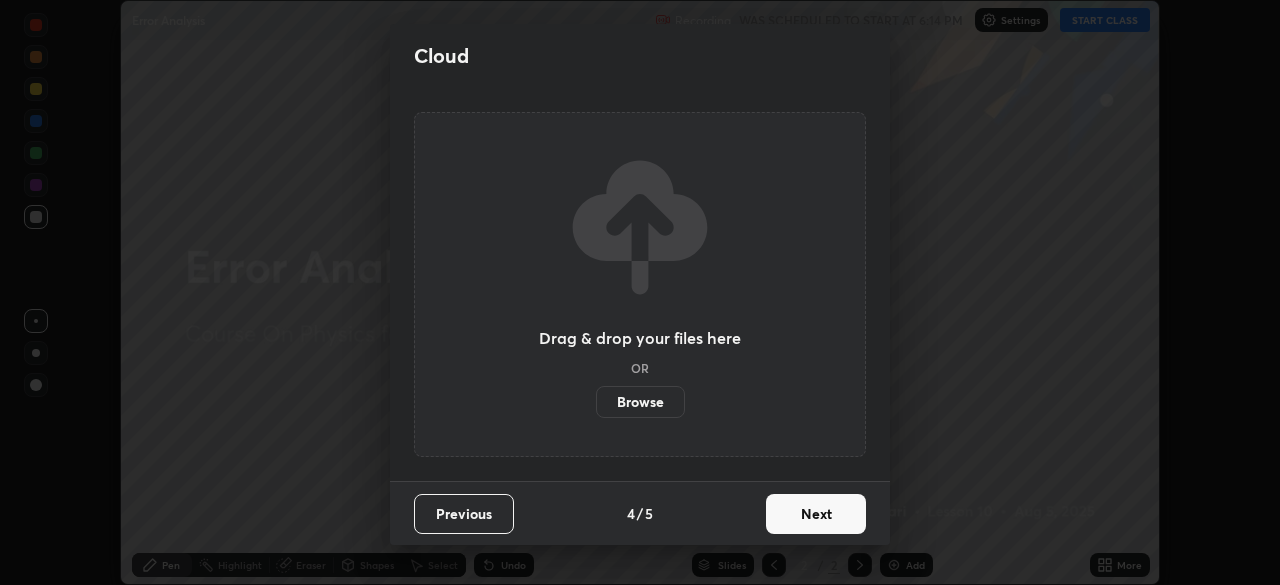 click on "Next" at bounding box center [816, 514] 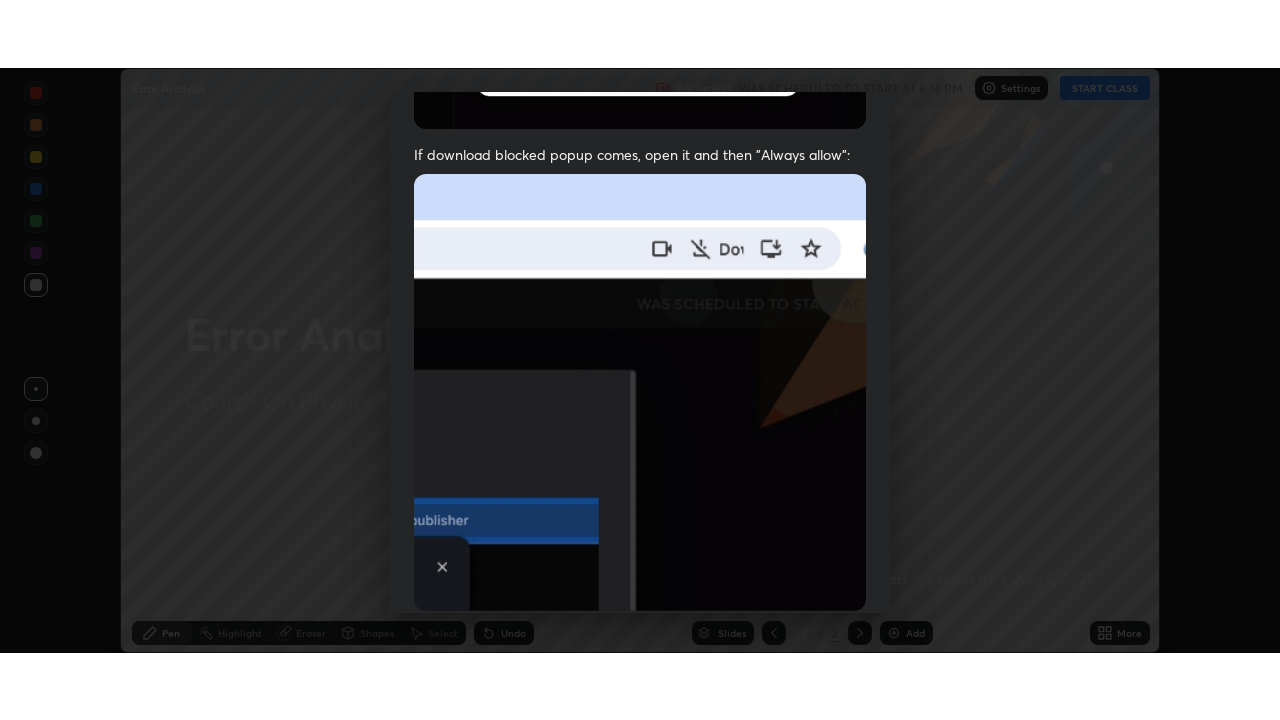 scroll, scrollTop: 479, scrollLeft: 0, axis: vertical 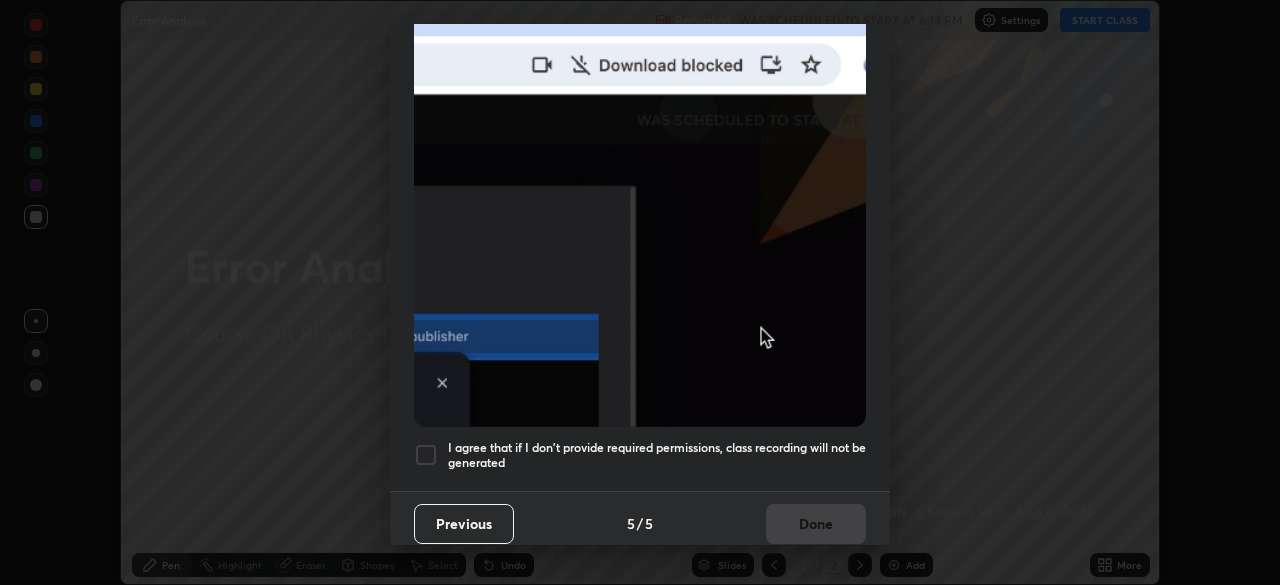 click at bounding box center [426, 455] 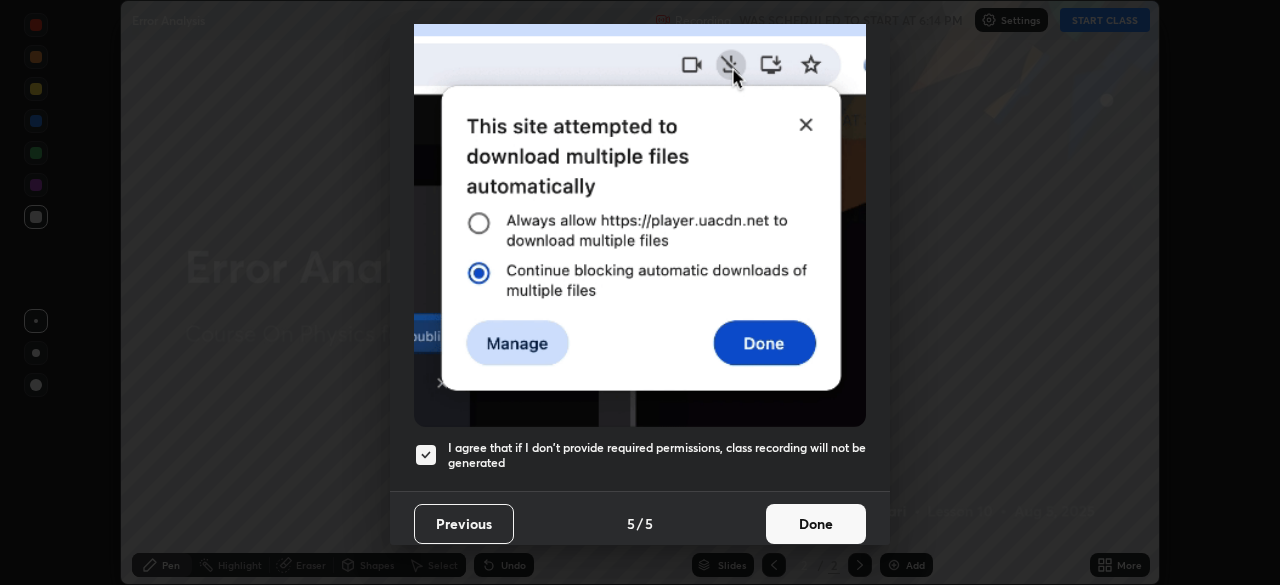 click on "Done" at bounding box center [816, 524] 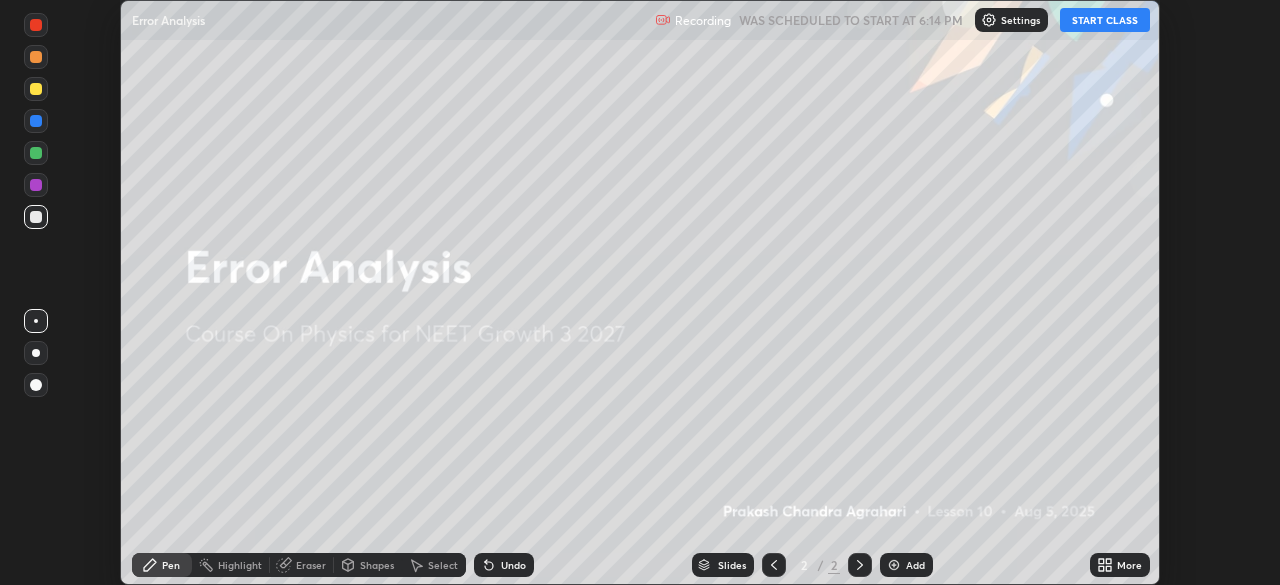 click on "START CLASS" at bounding box center [1105, 20] 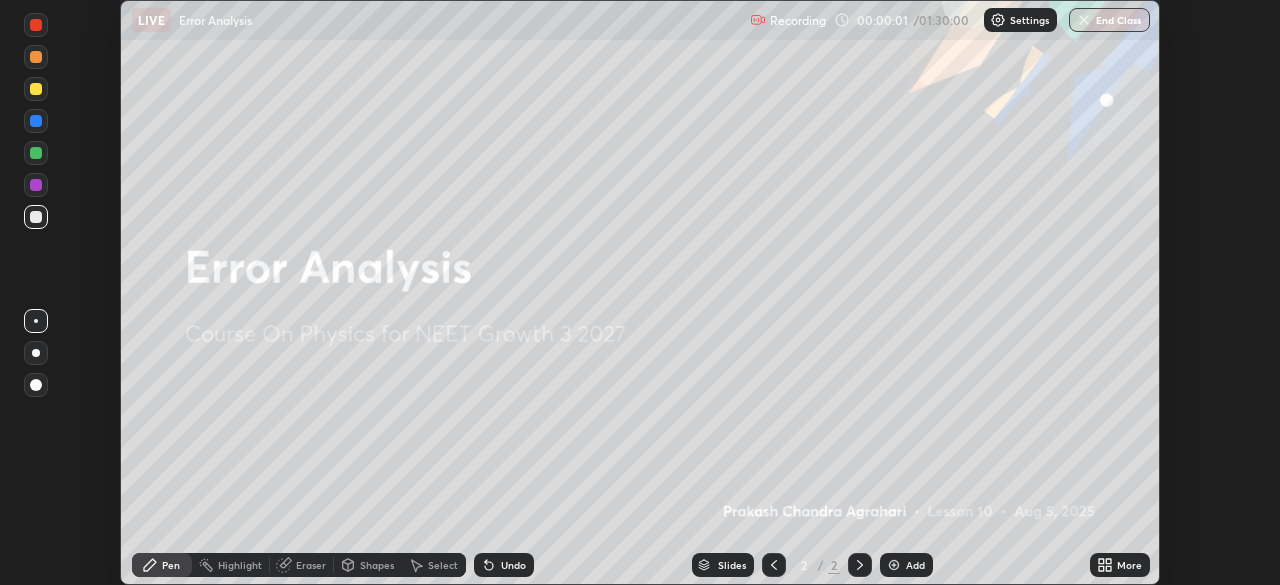 click 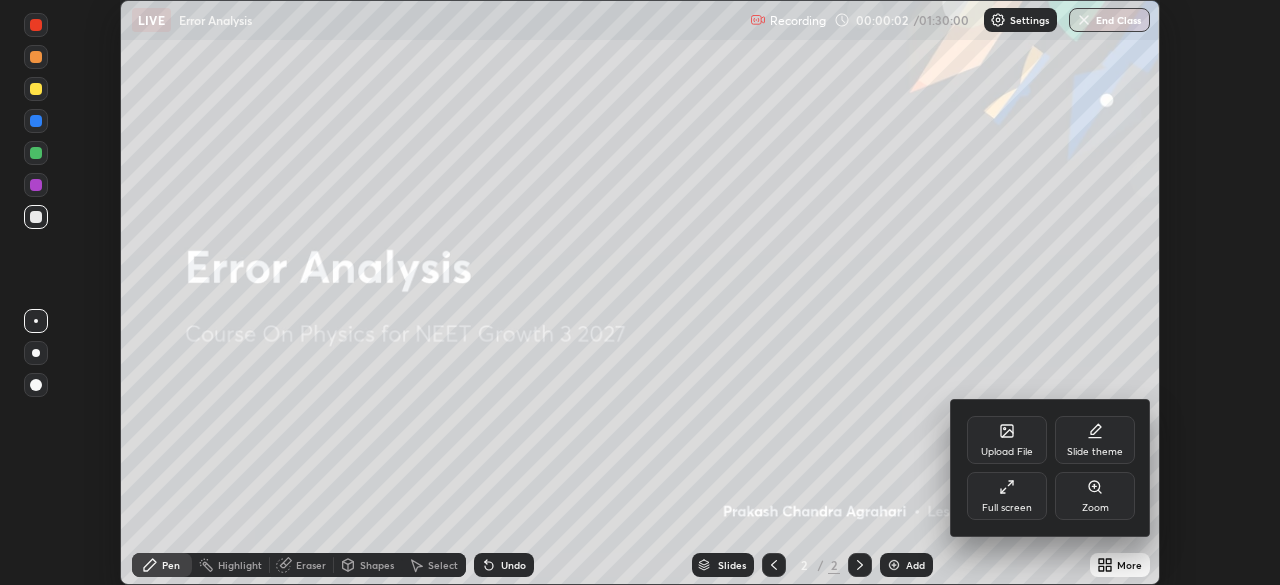 click on "Full screen" at bounding box center (1007, 496) 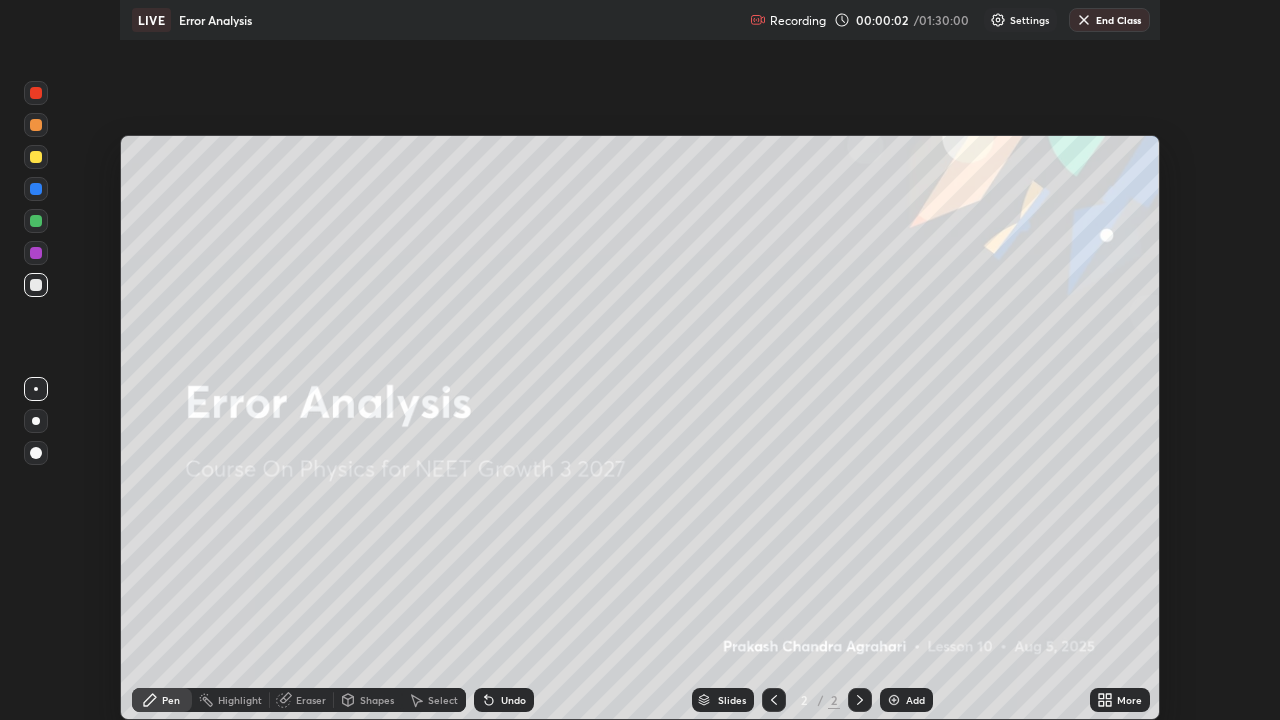 scroll, scrollTop: 99280, scrollLeft: 98720, axis: both 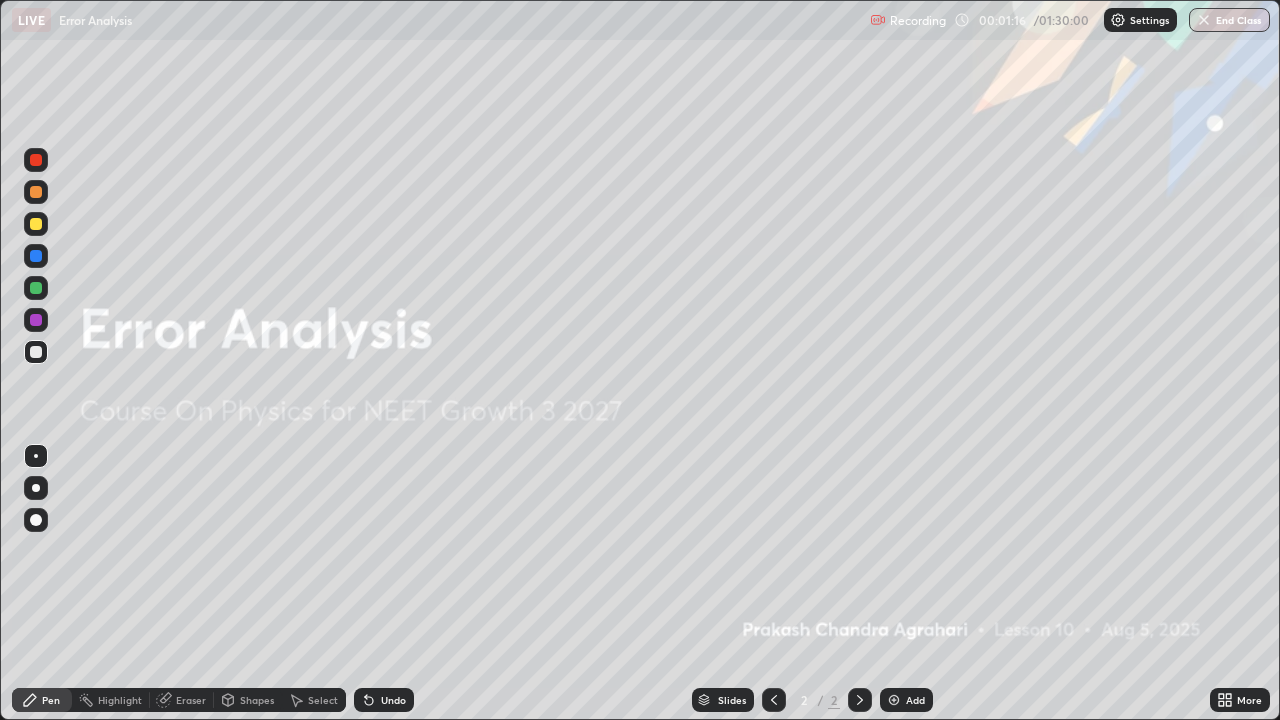 click on "Add" at bounding box center (906, 700) 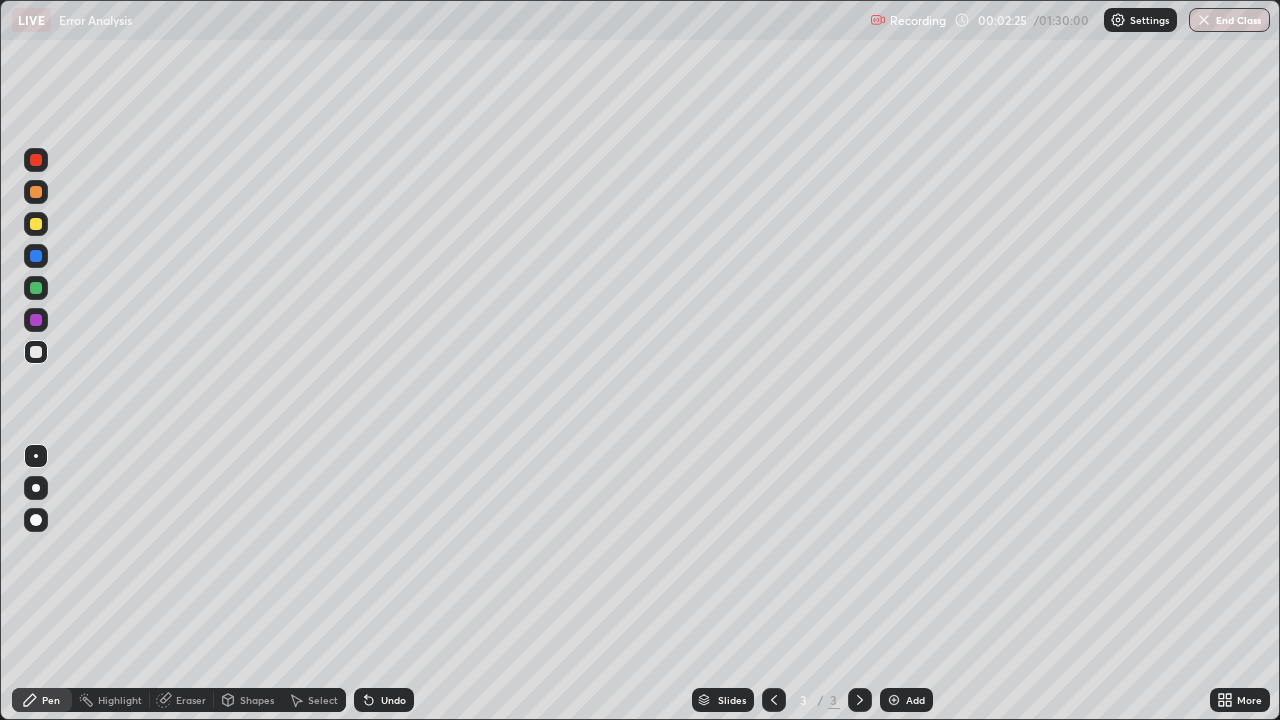click at bounding box center (36, 224) 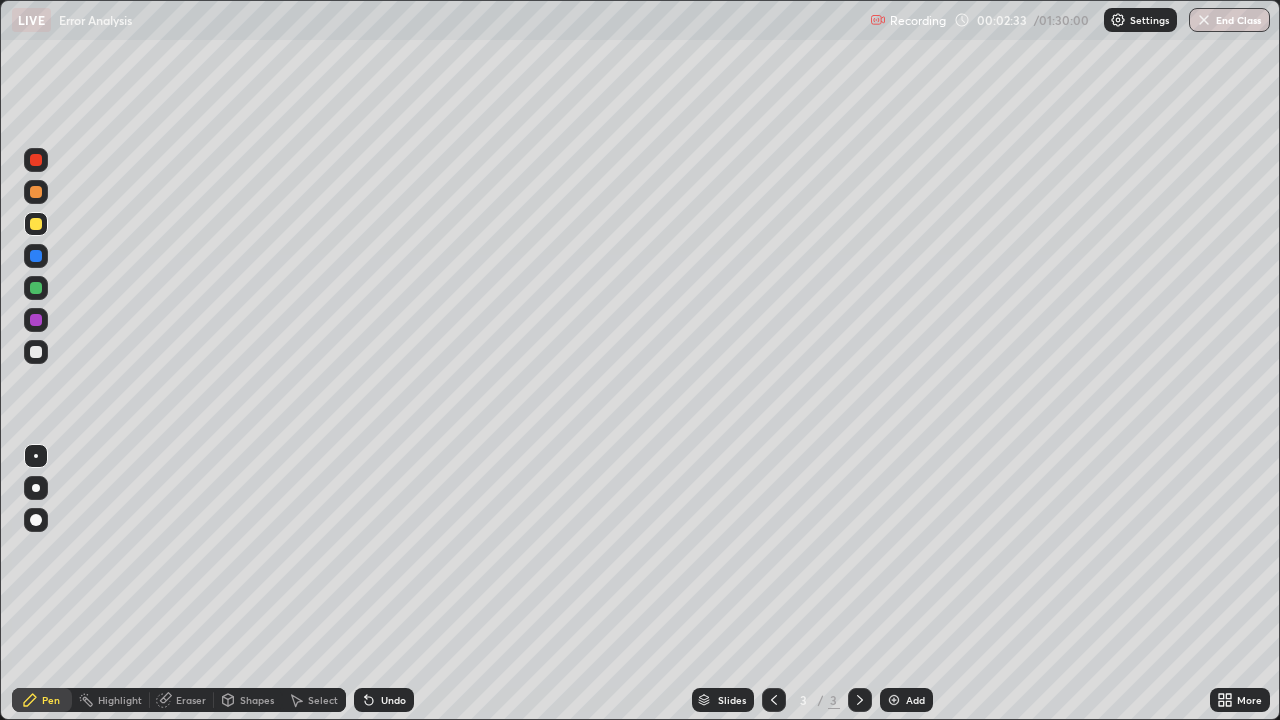 click at bounding box center (36, 288) 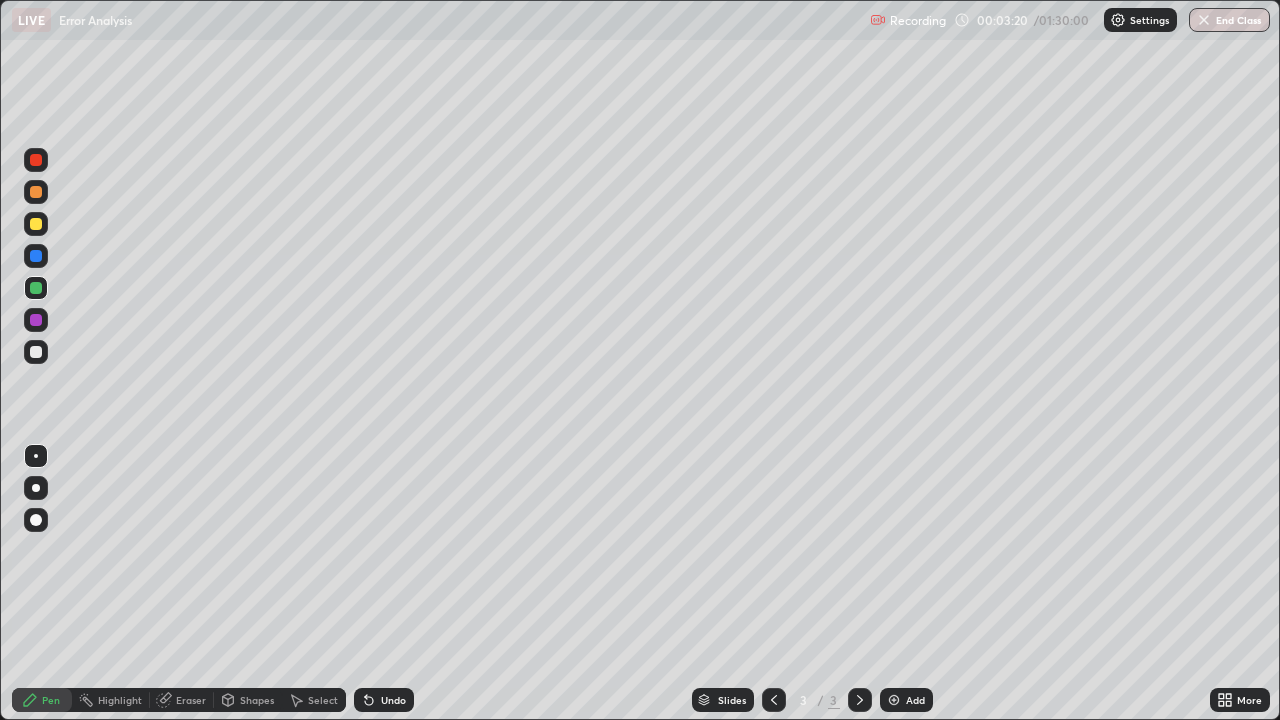 click on "Eraser" at bounding box center (191, 700) 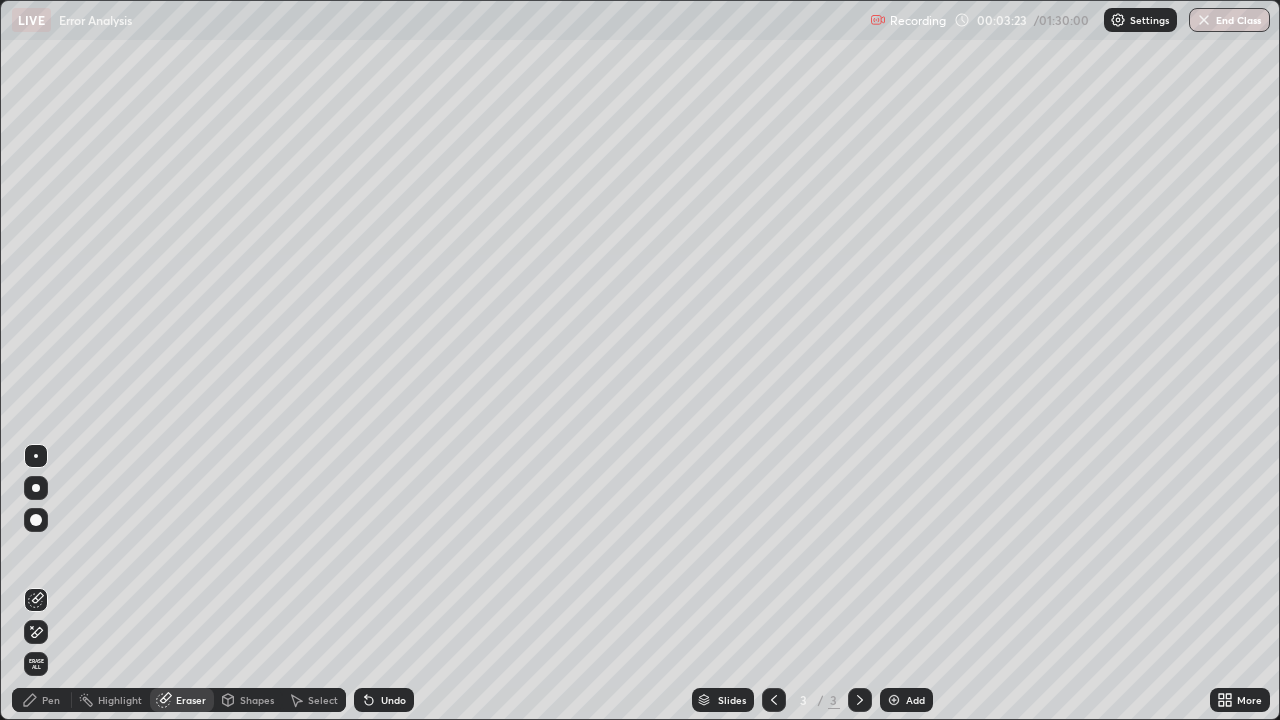 click on "Pen" at bounding box center [42, 700] 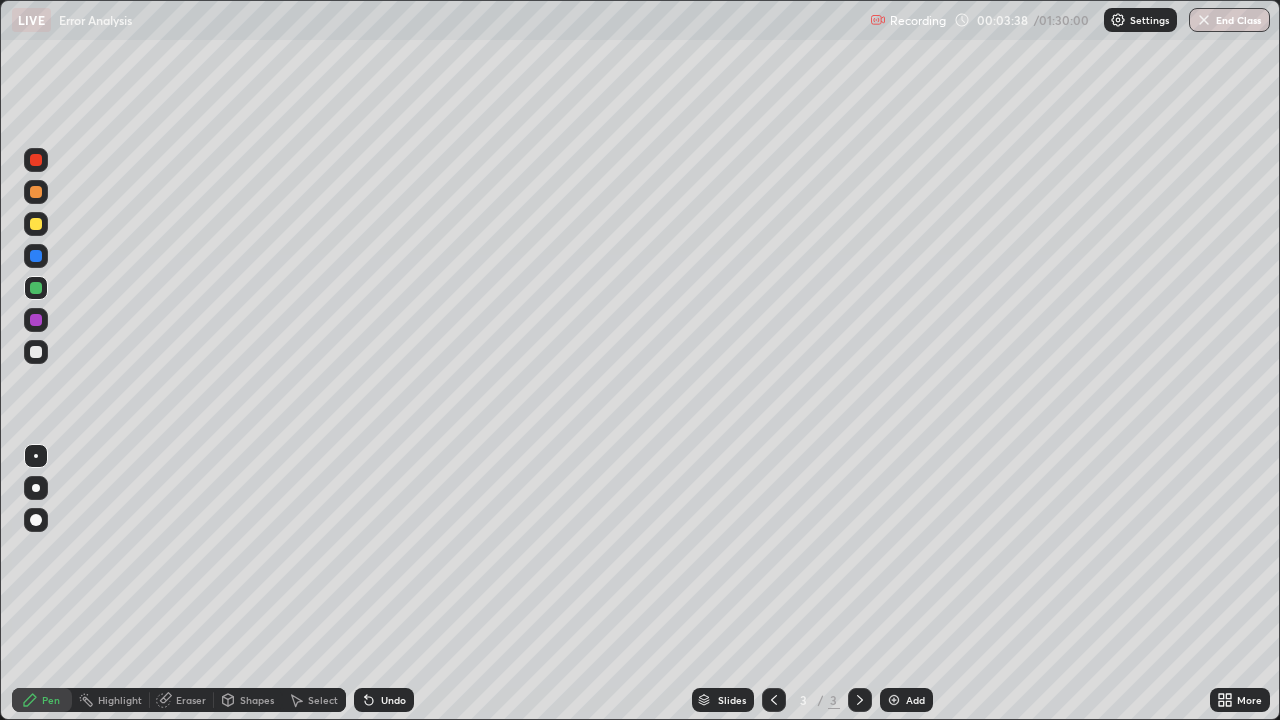 click at bounding box center [36, 224] 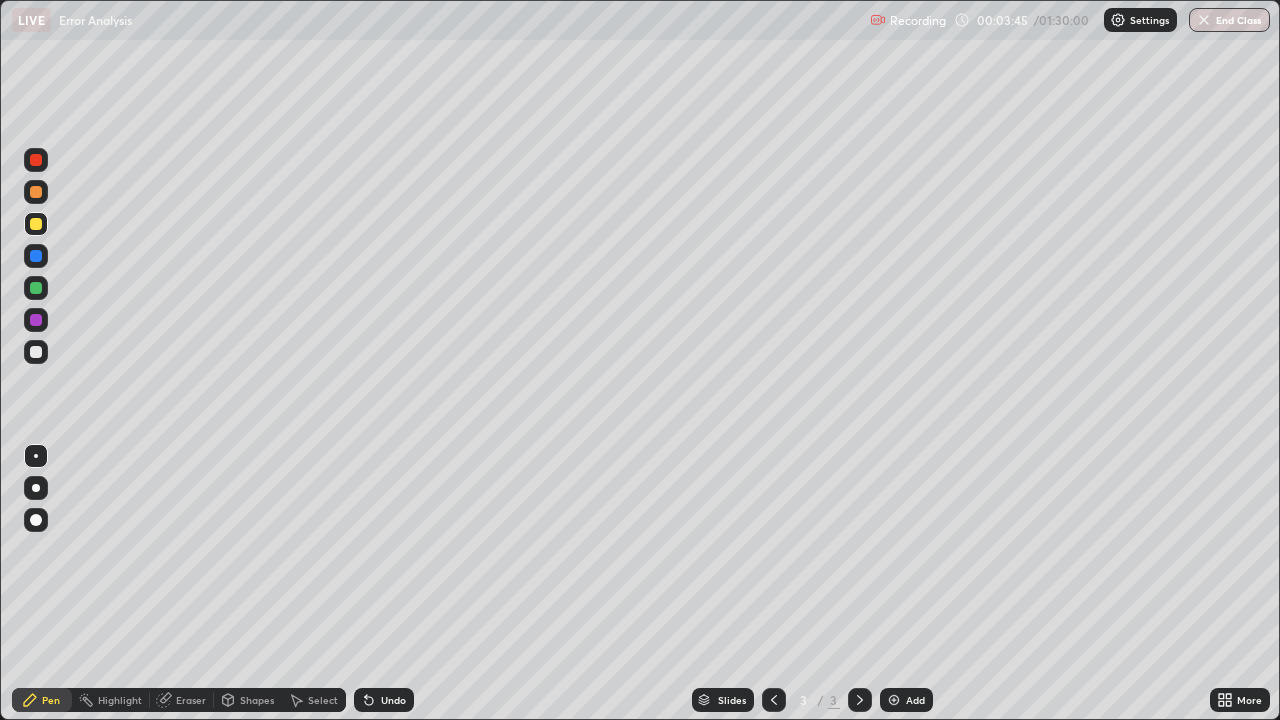 click at bounding box center [36, 288] 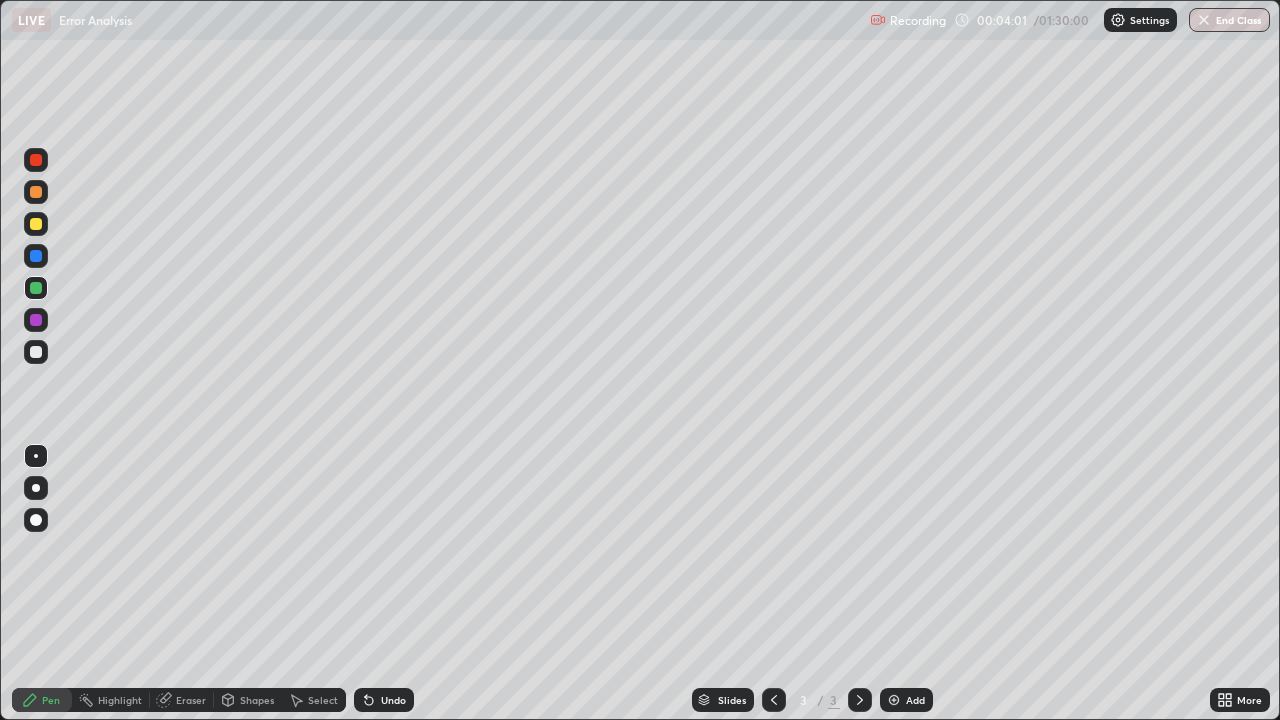 click on "Eraser" at bounding box center (191, 700) 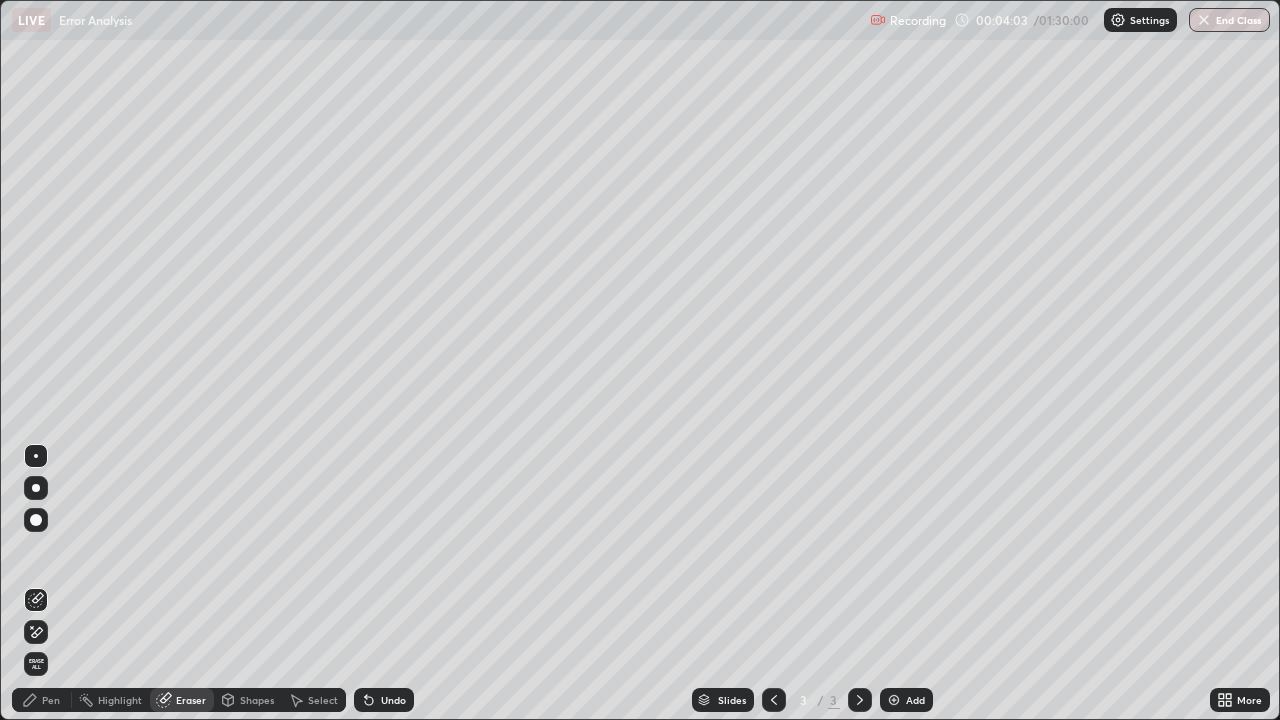 click on "Pen" at bounding box center (51, 700) 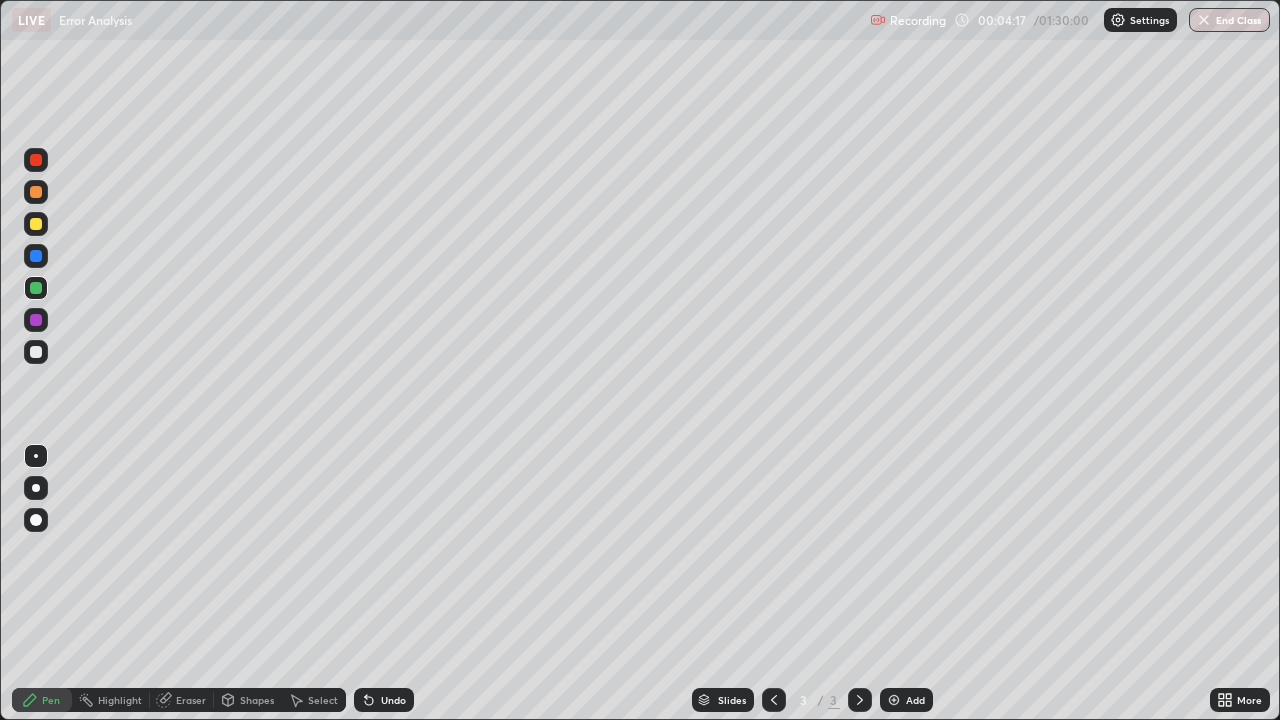click on "Undo" at bounding box center (393, 700) 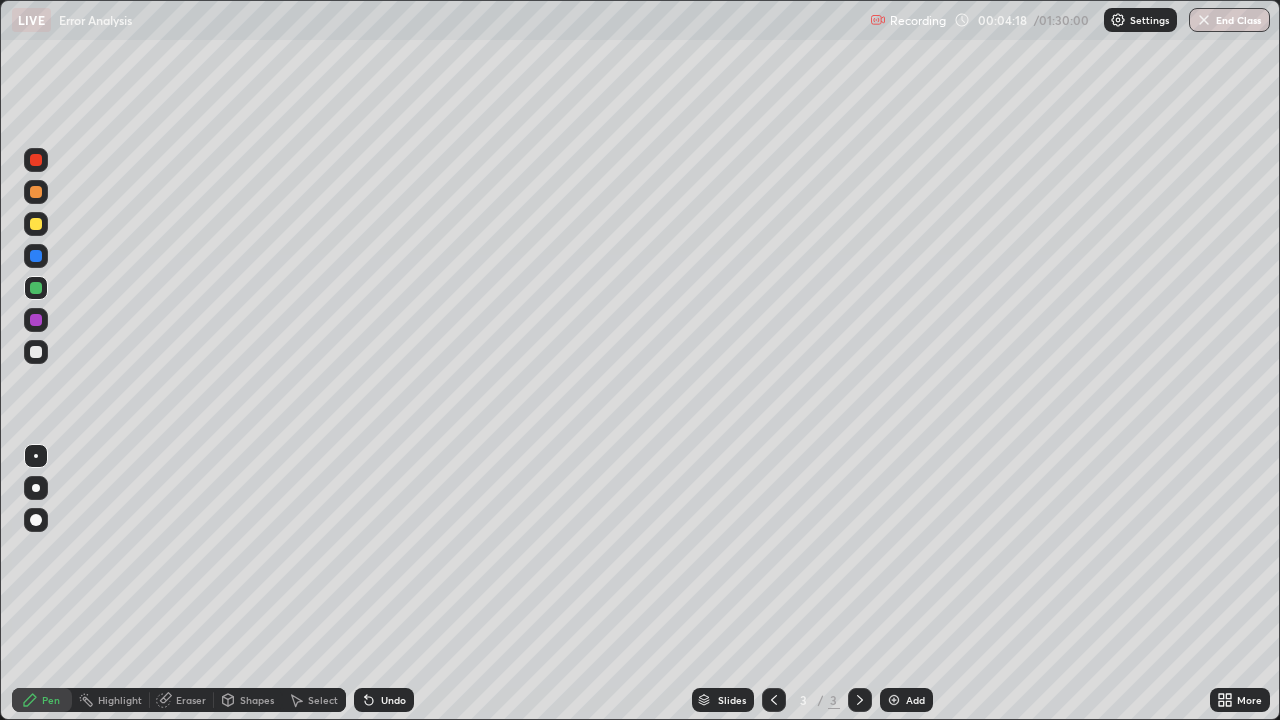 click on "Undo" at bounding box center [393, 700] 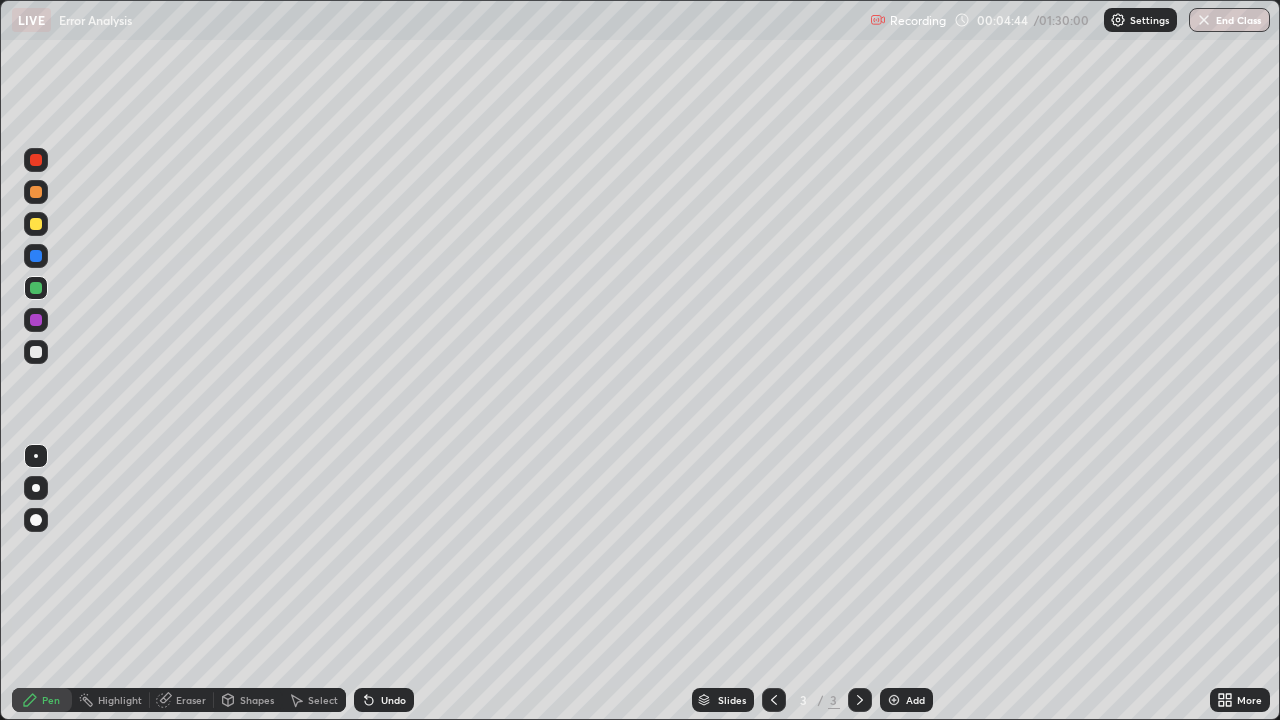 click at bounding box center [36, 320] 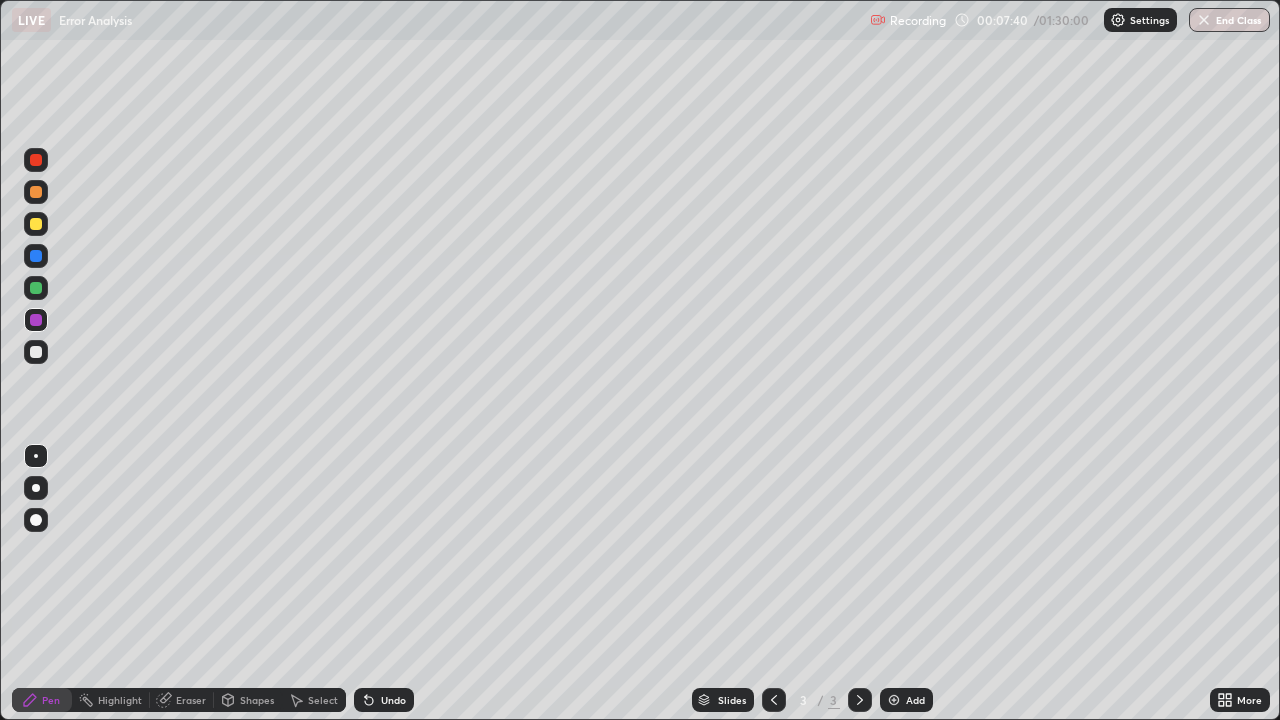 click at bounding box center [894, 700] 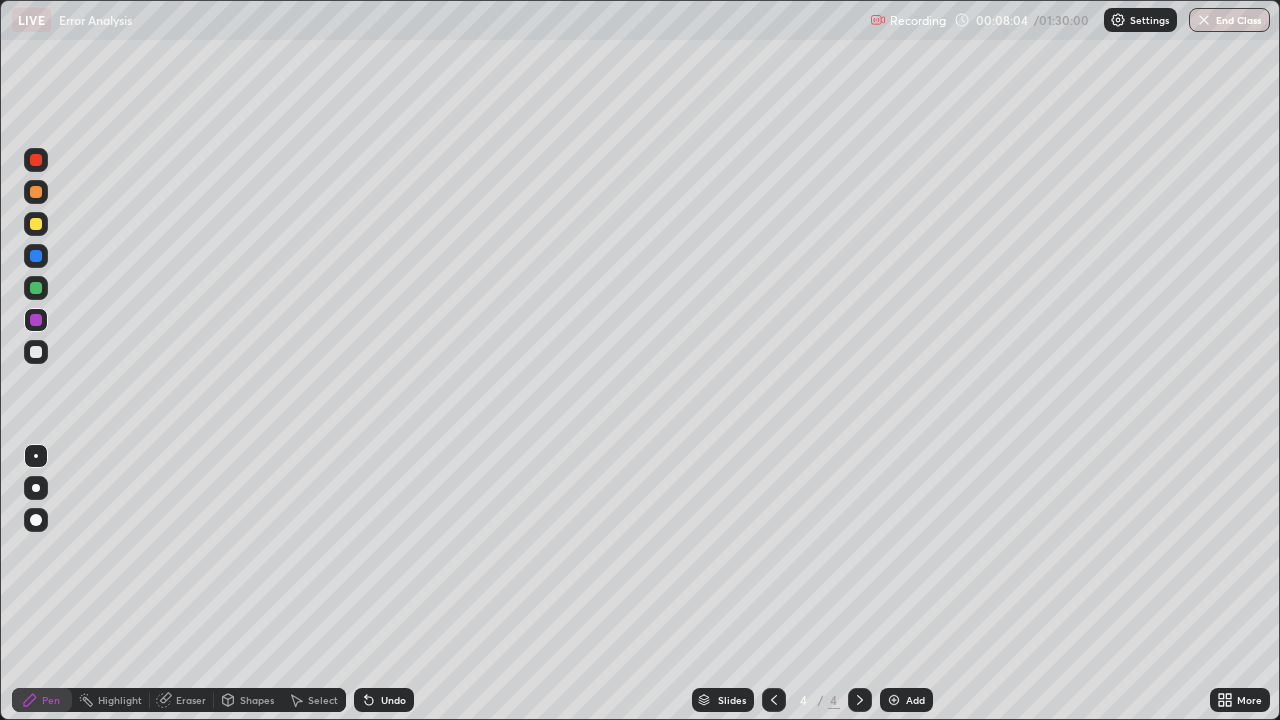 click at bounding box center [36, 288] 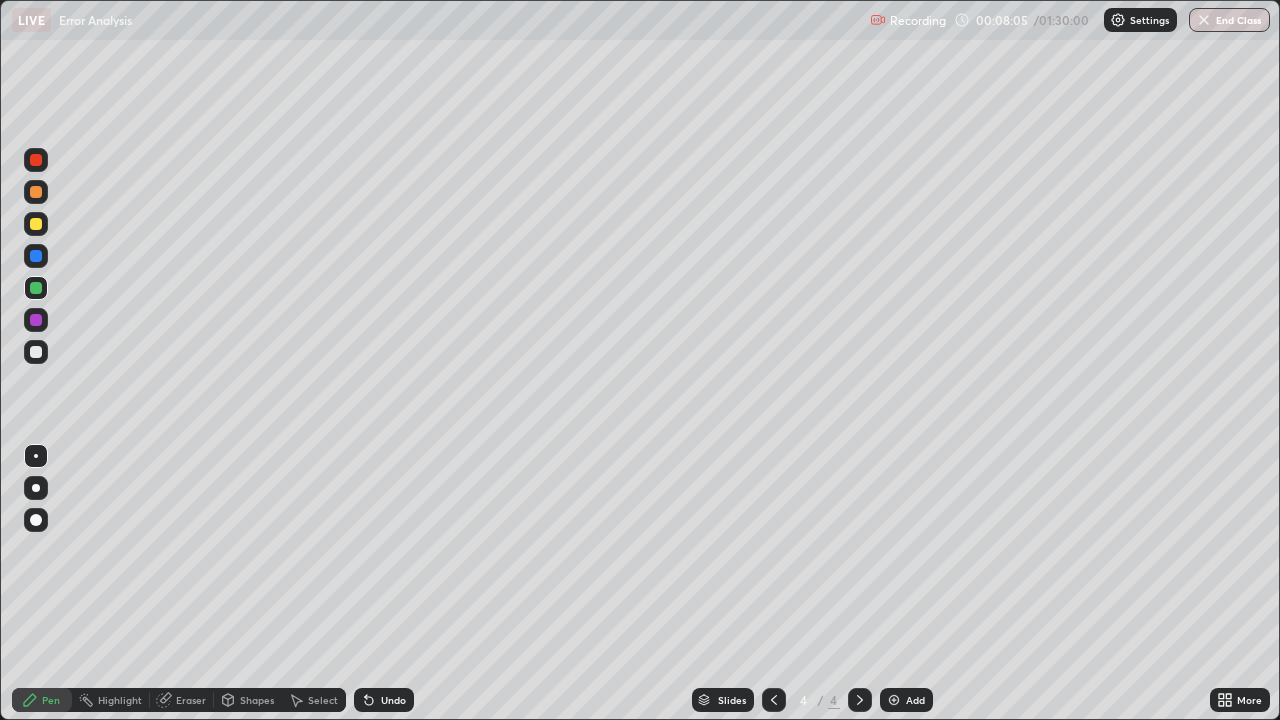 click at bounding box center (36, 352) 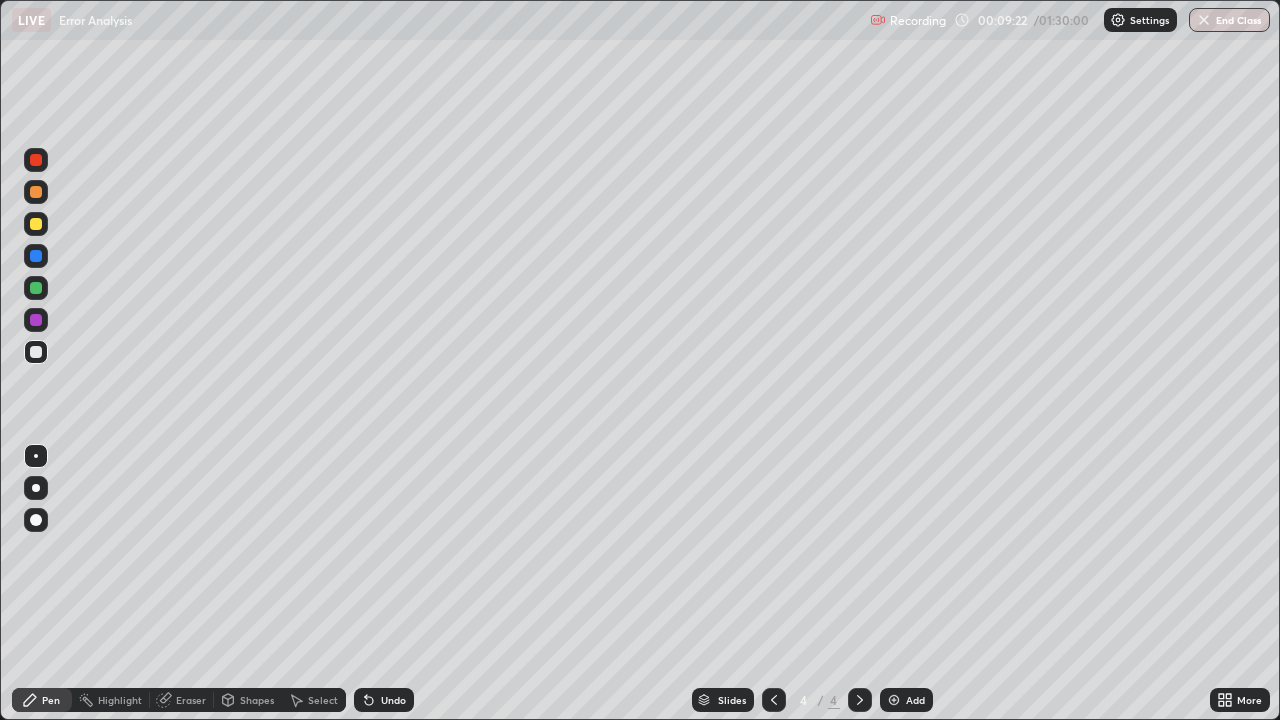 click at bounding box center [36, 288] 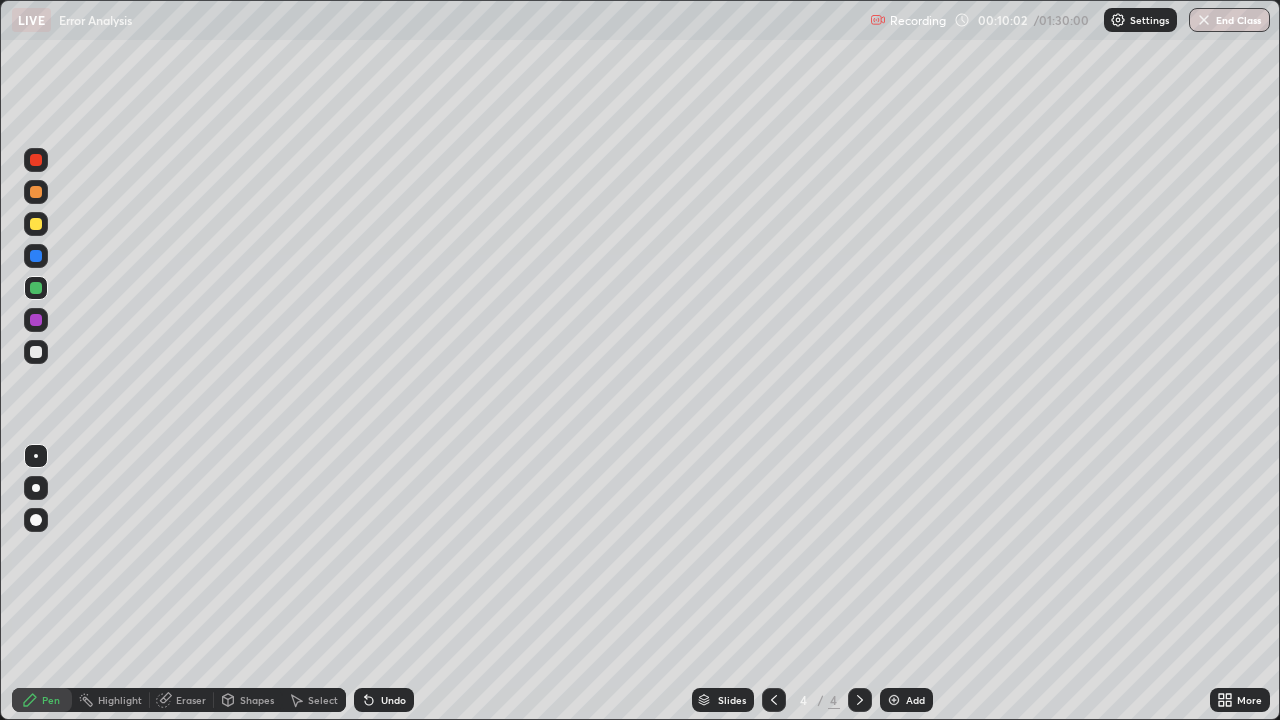 click at bounding box center [36, 224] 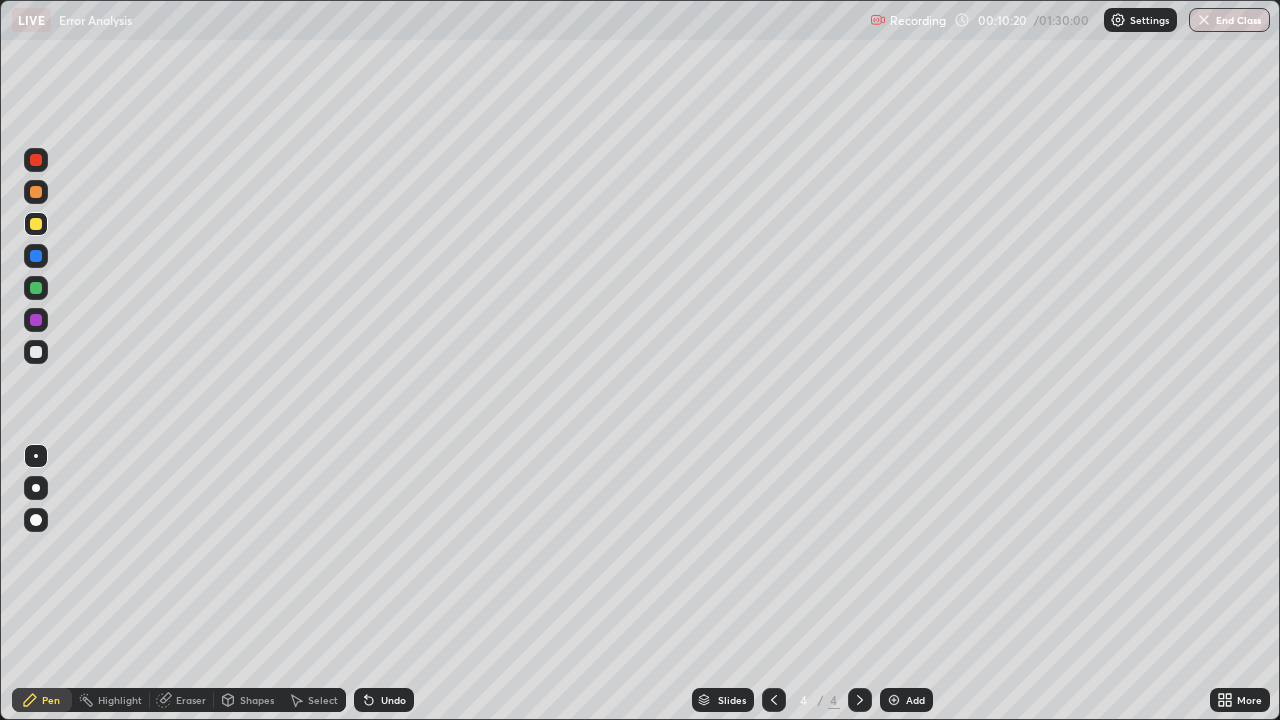 click at bounding box center (36, 320) 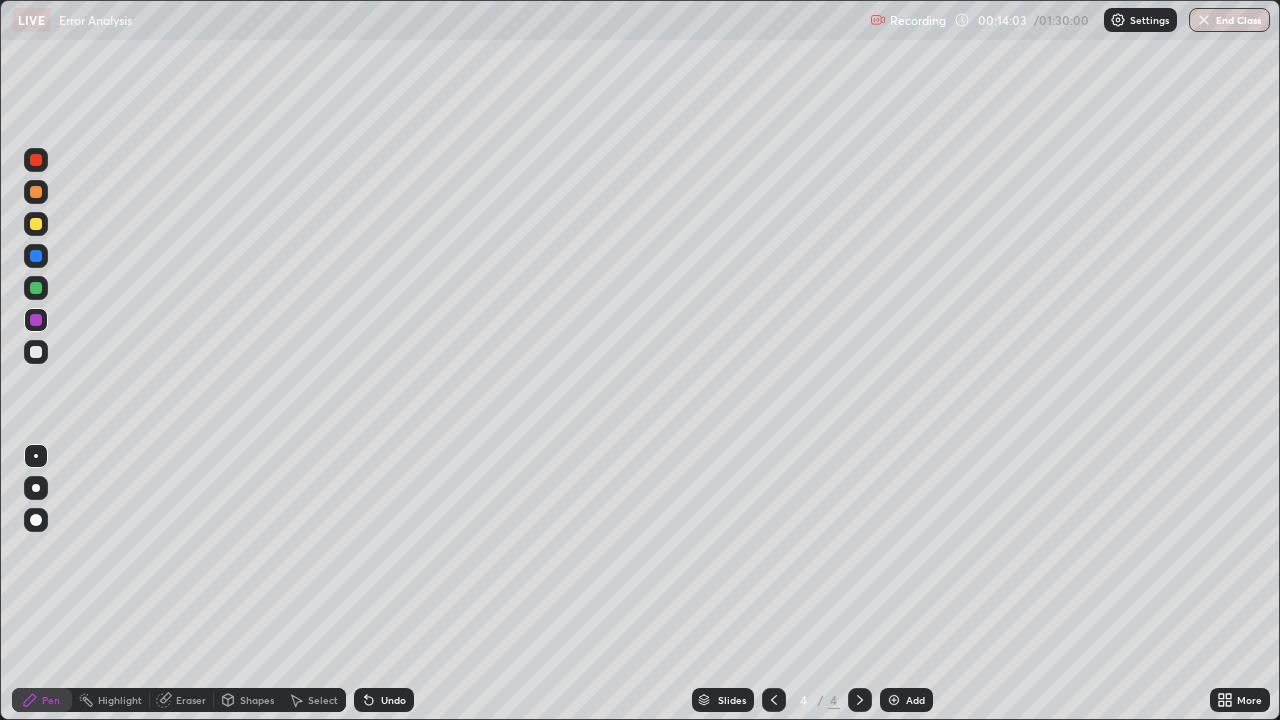 click at bounding box center (894, 700) 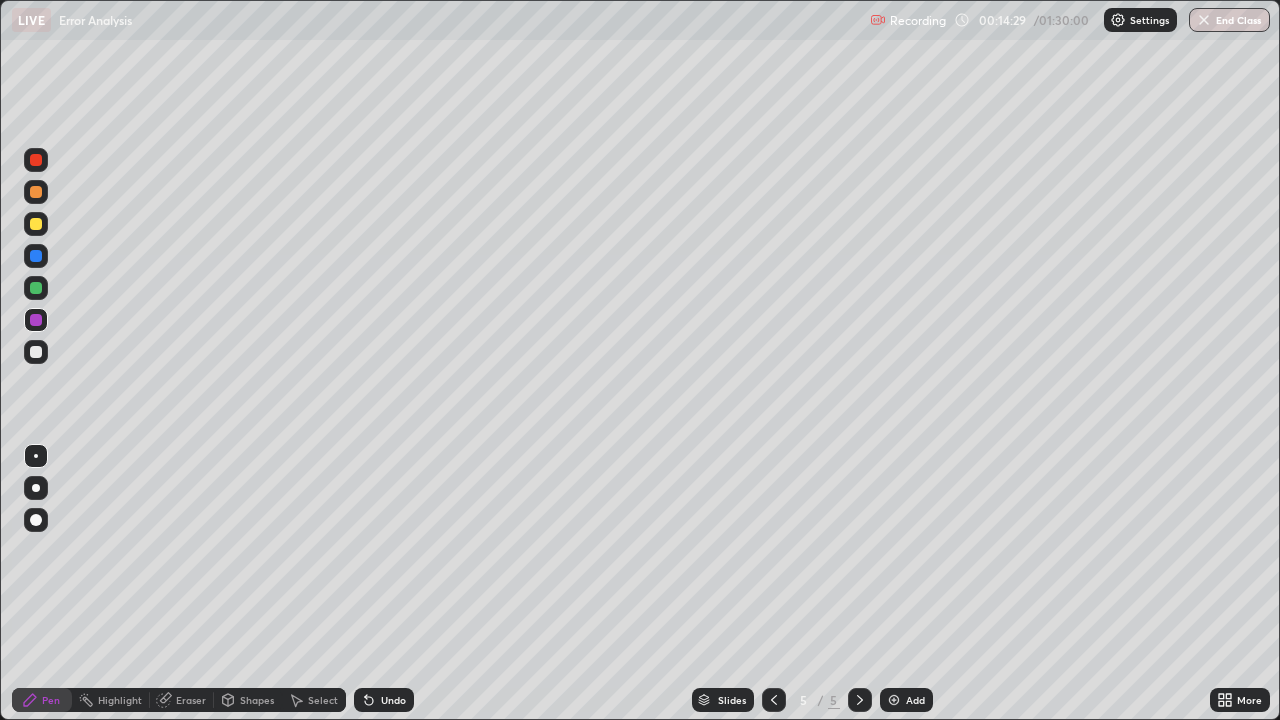 click on "Undo" at bounding box center (384, 700) 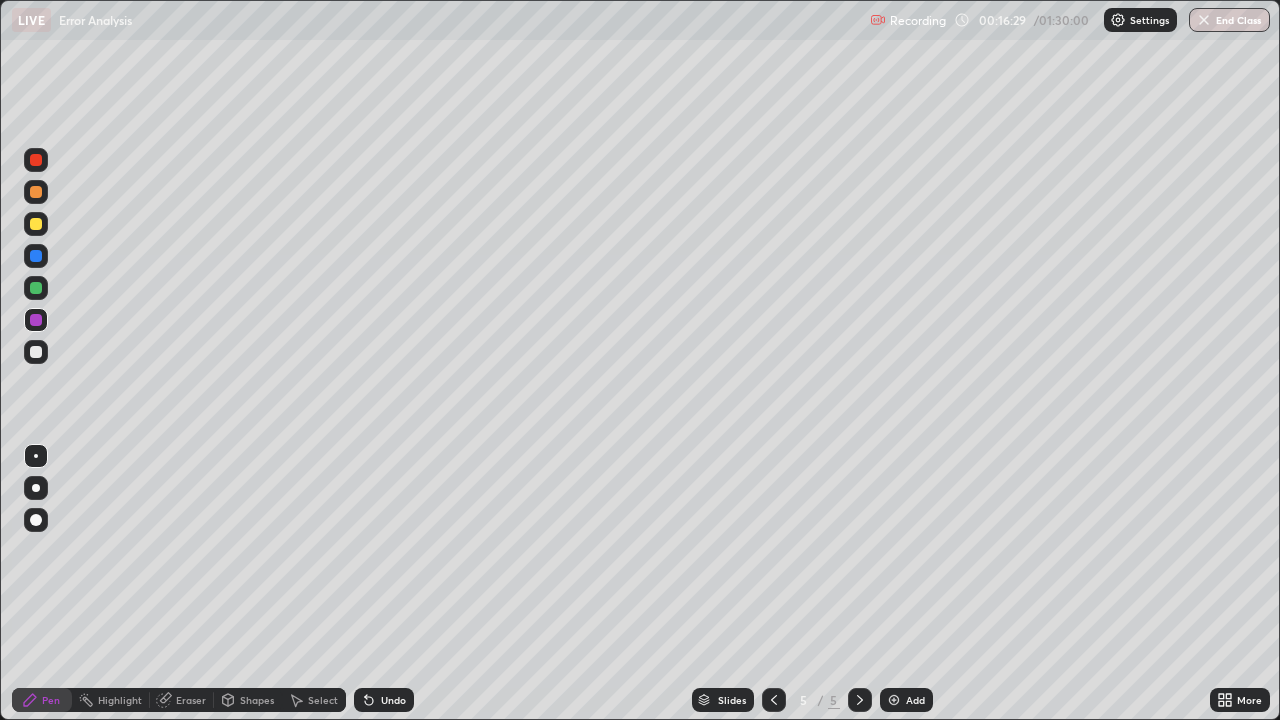 click on "Setting up your live class" at bounding box center [640, 360] 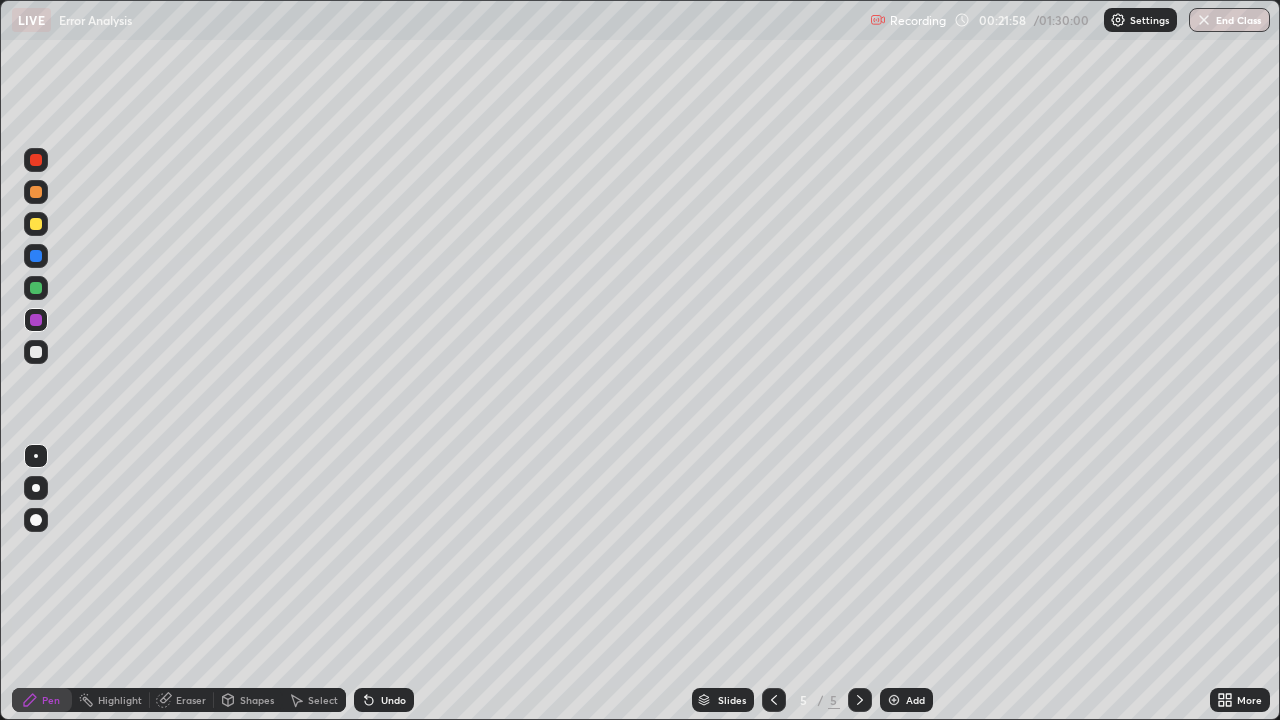 click on "Add" at bounding box center [915, 700] 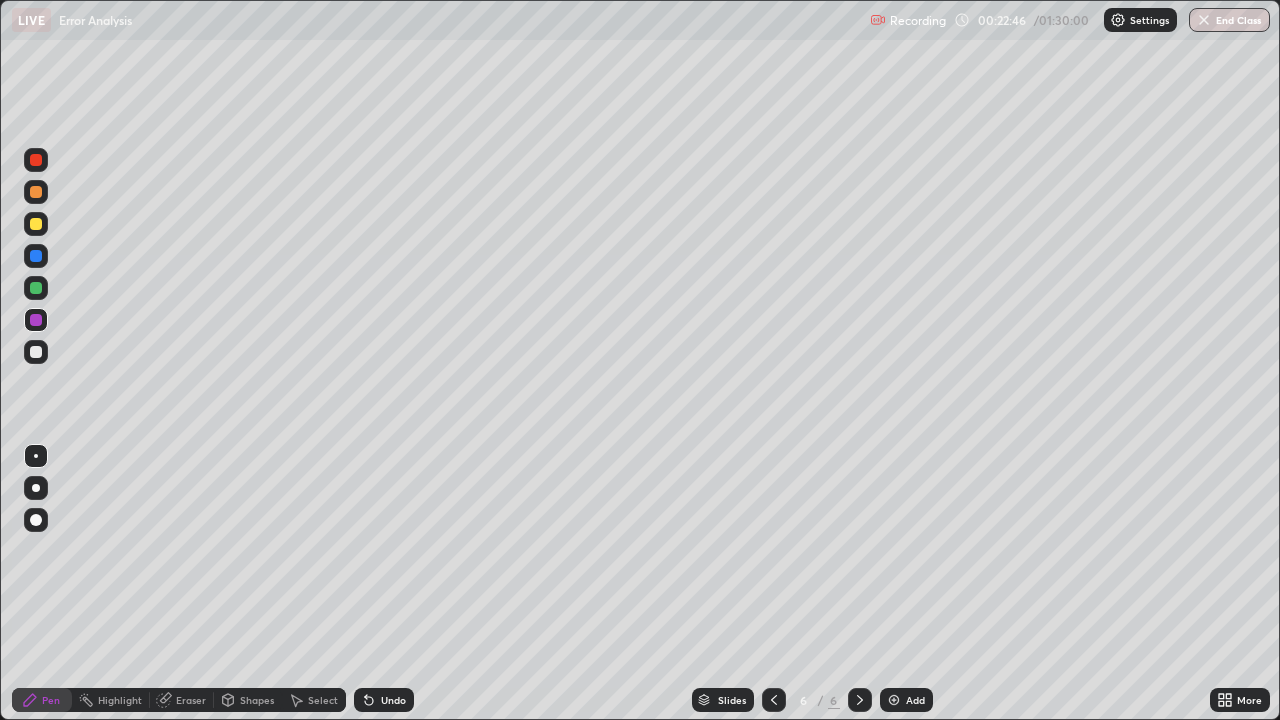 click at bounding box center [36, 288] 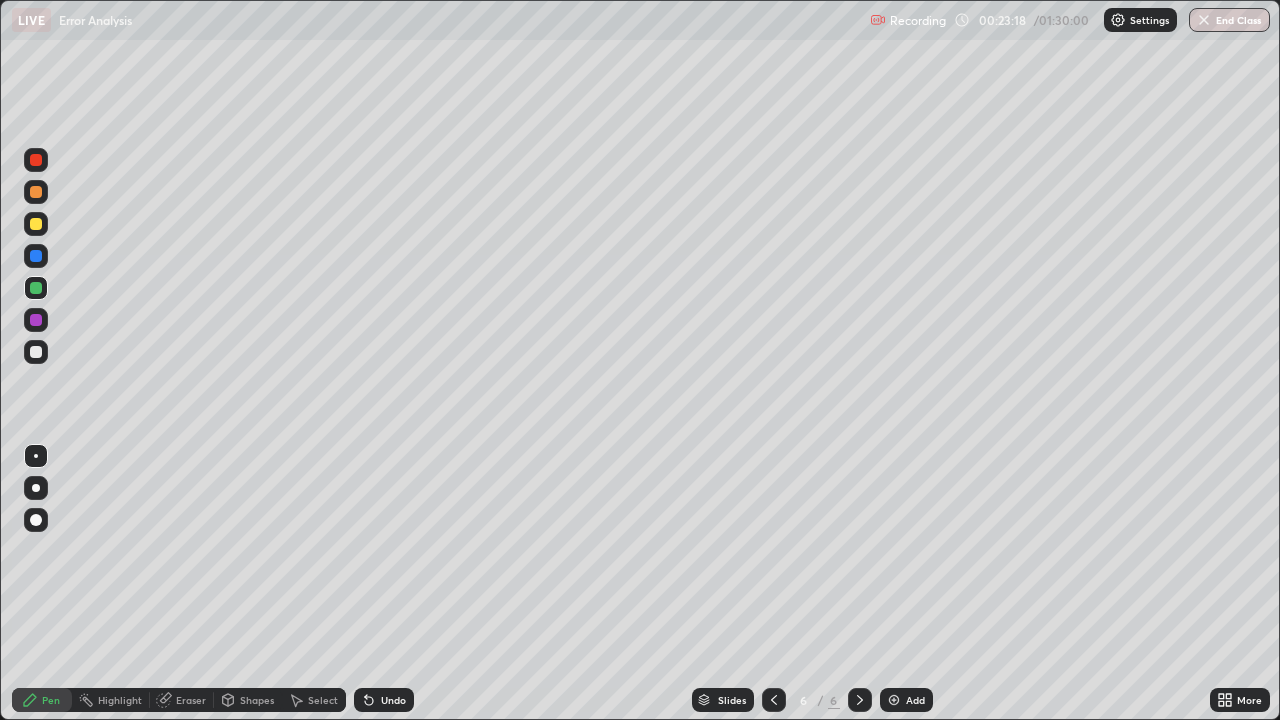 click at bounding box center [36, 224] 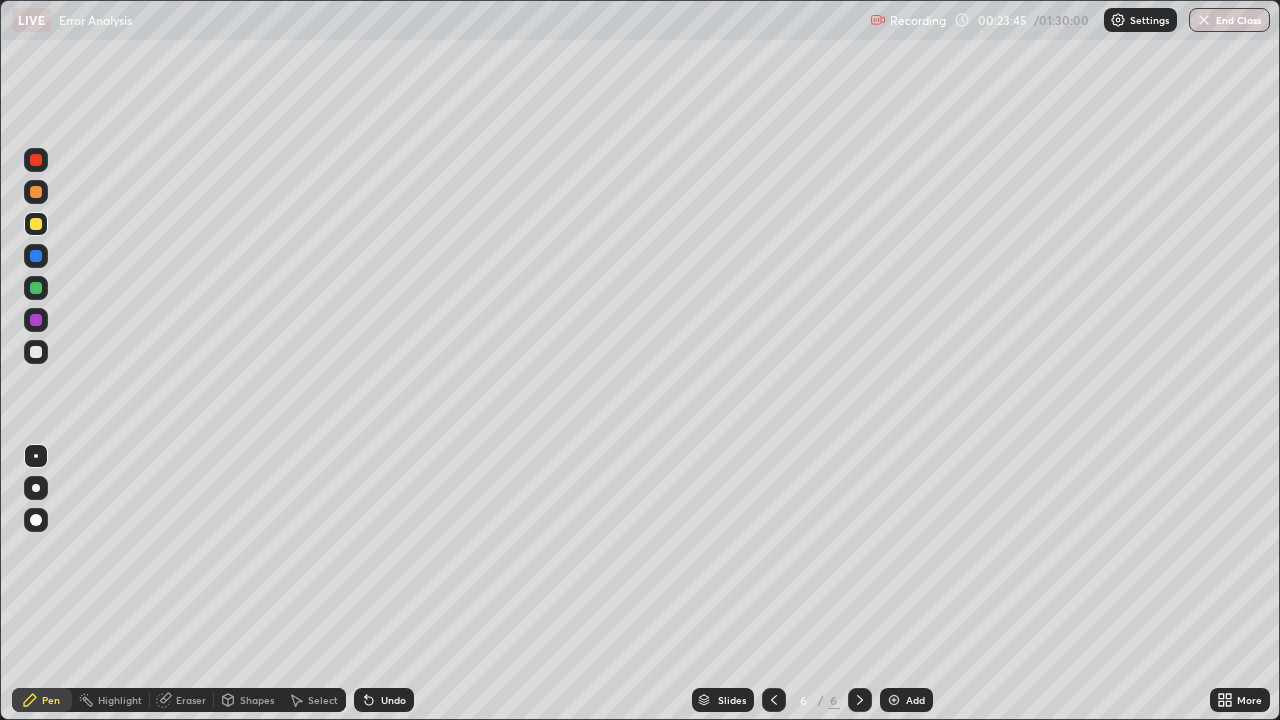 click at bounding box center (36, 320) 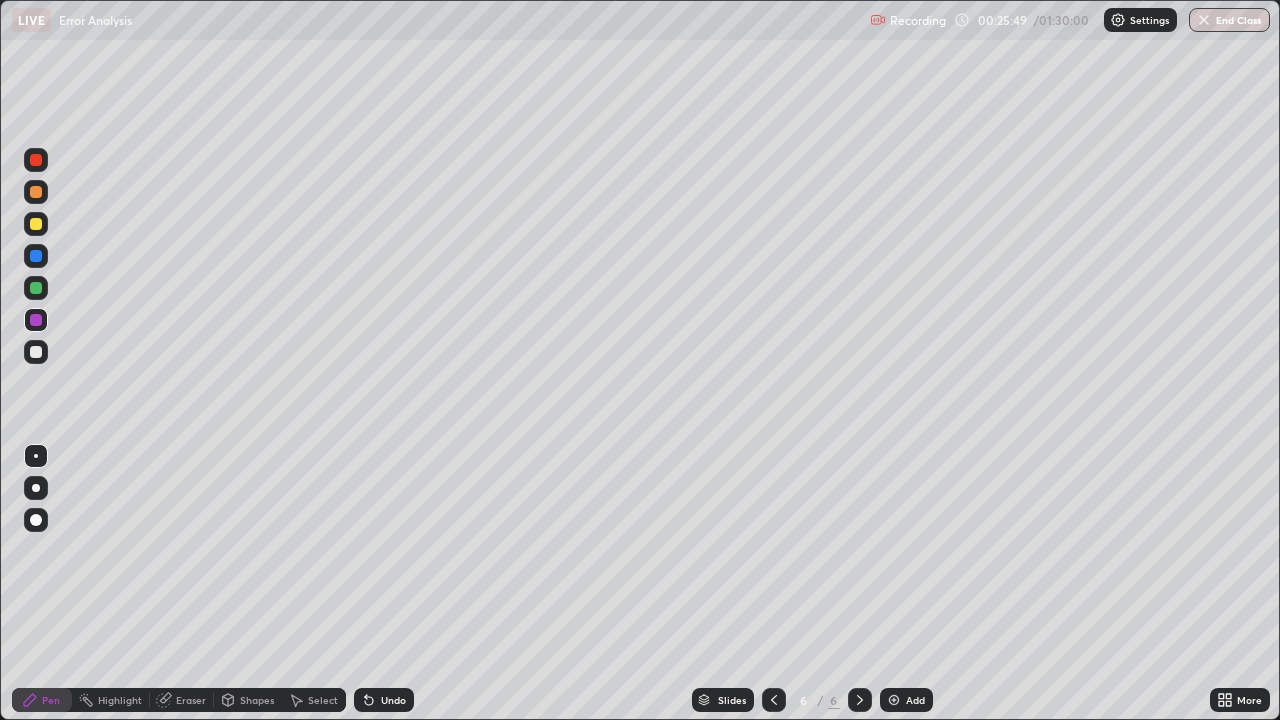 click at bounding box center [36, 224] 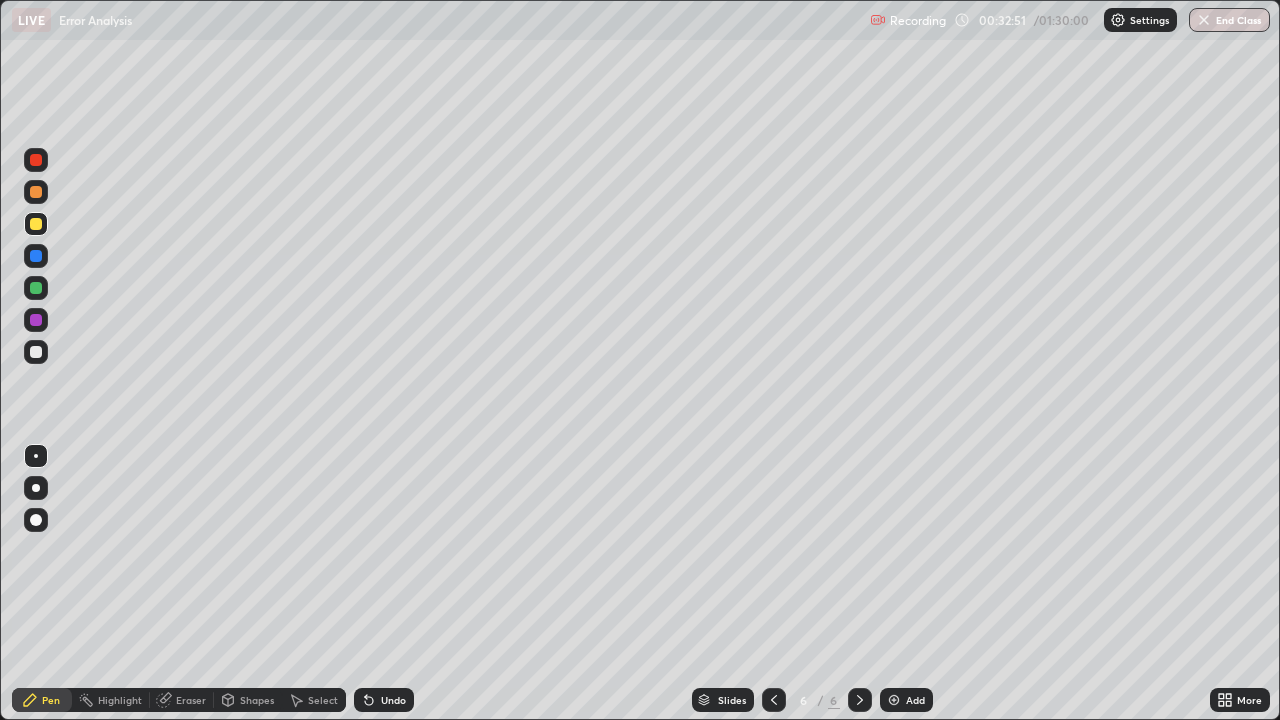 click on "Add" at bounding box center [906, 700] 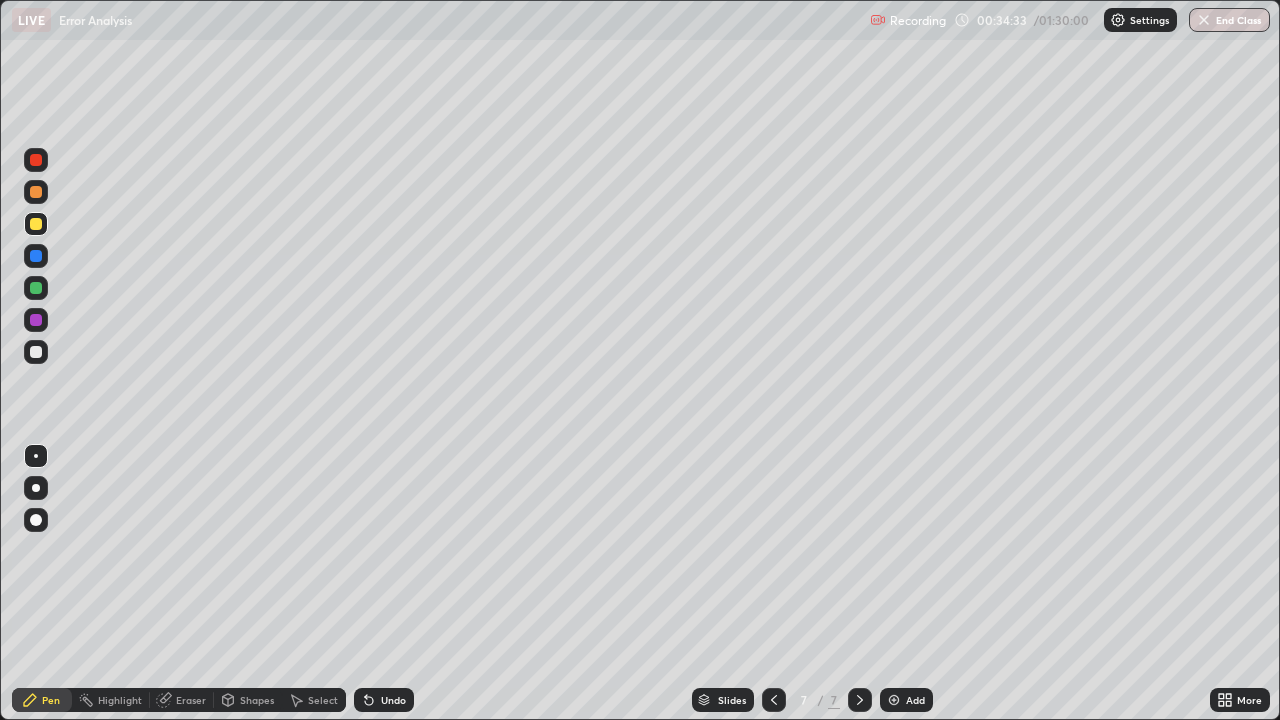 click on "Undo" at bounding box center [393, 700] 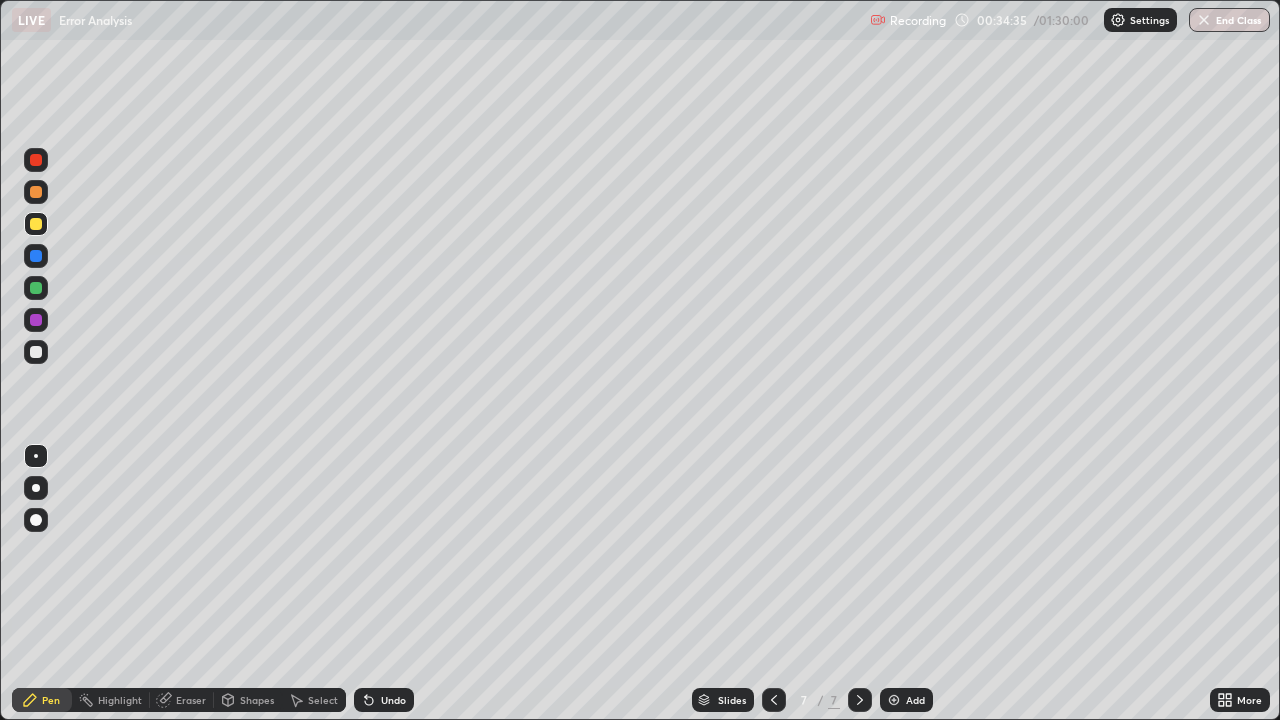 click on "Undo" at bounding box center [393, 700] 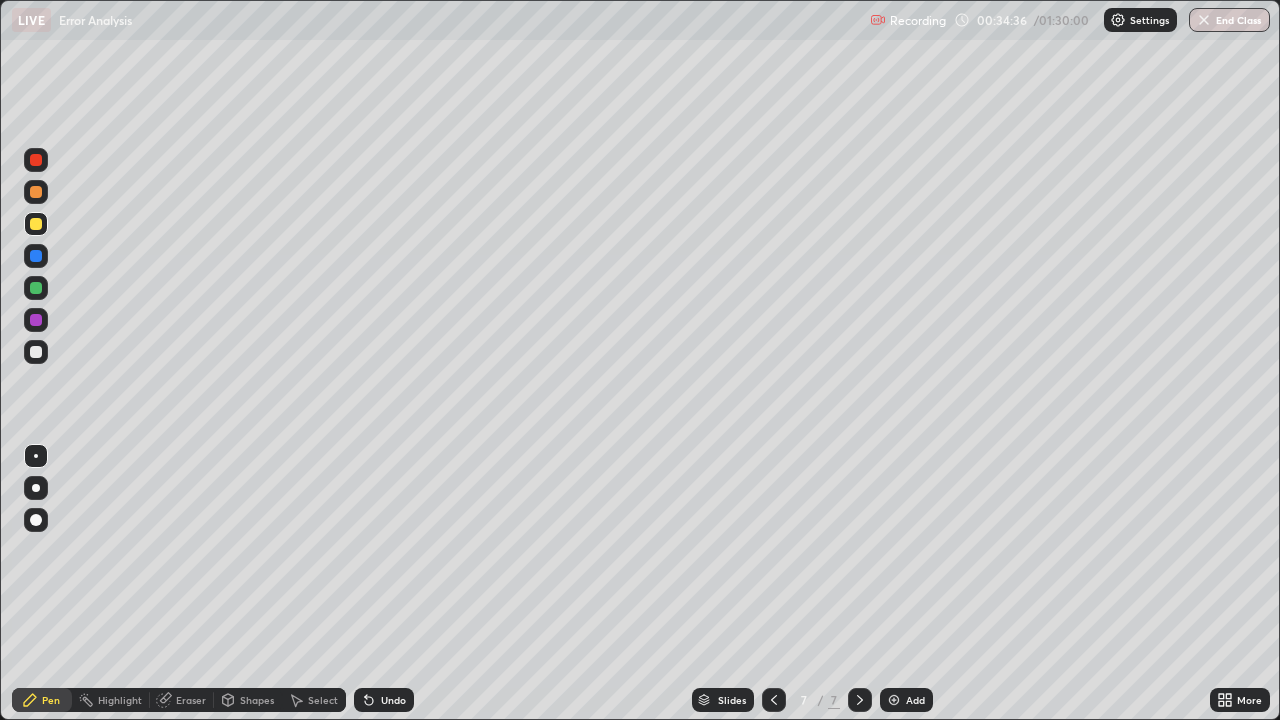 click on "Undo" at bounding box center (393, 700) 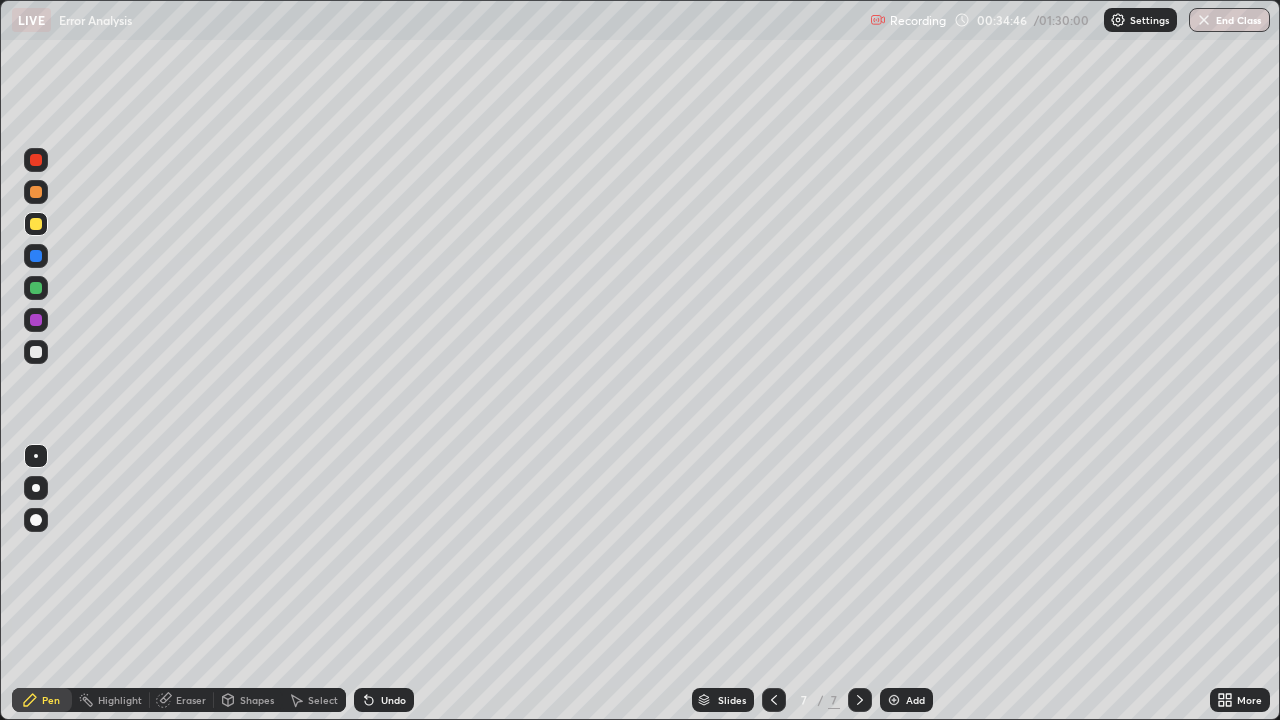 click on "Undo" at bounding box center (393, 700) 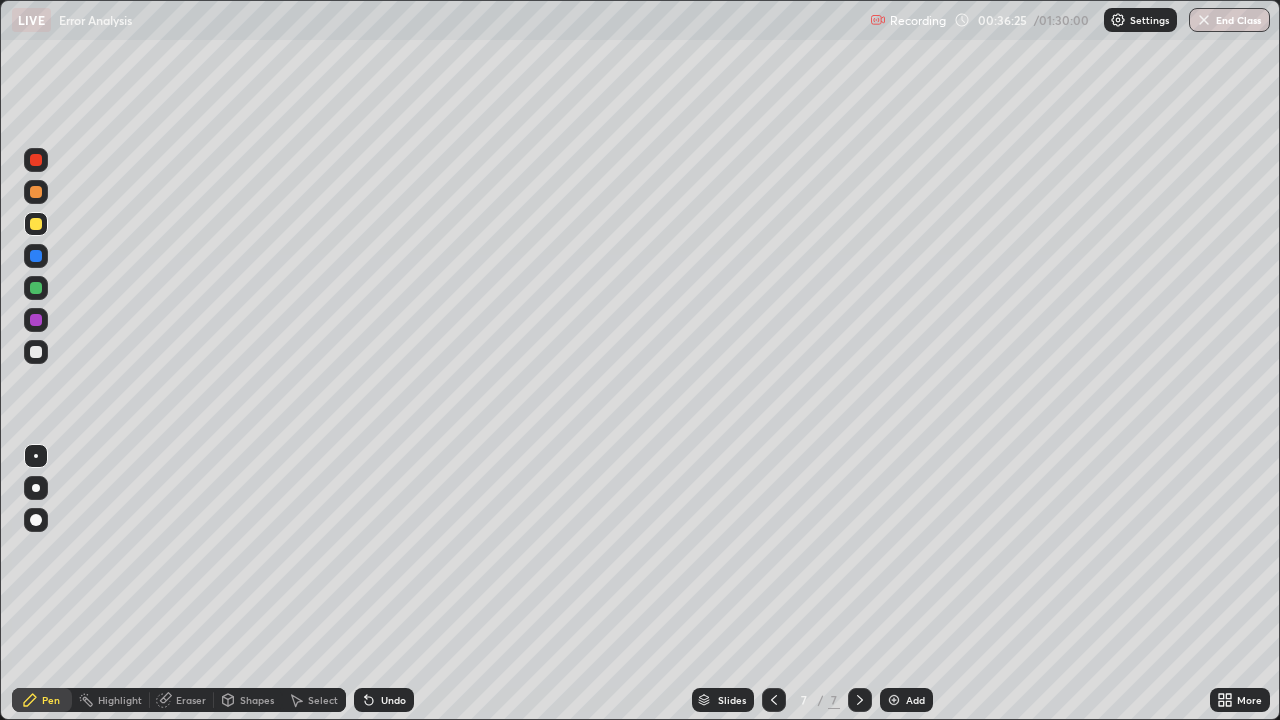 click on "Select" at bounding box center [323, 700] 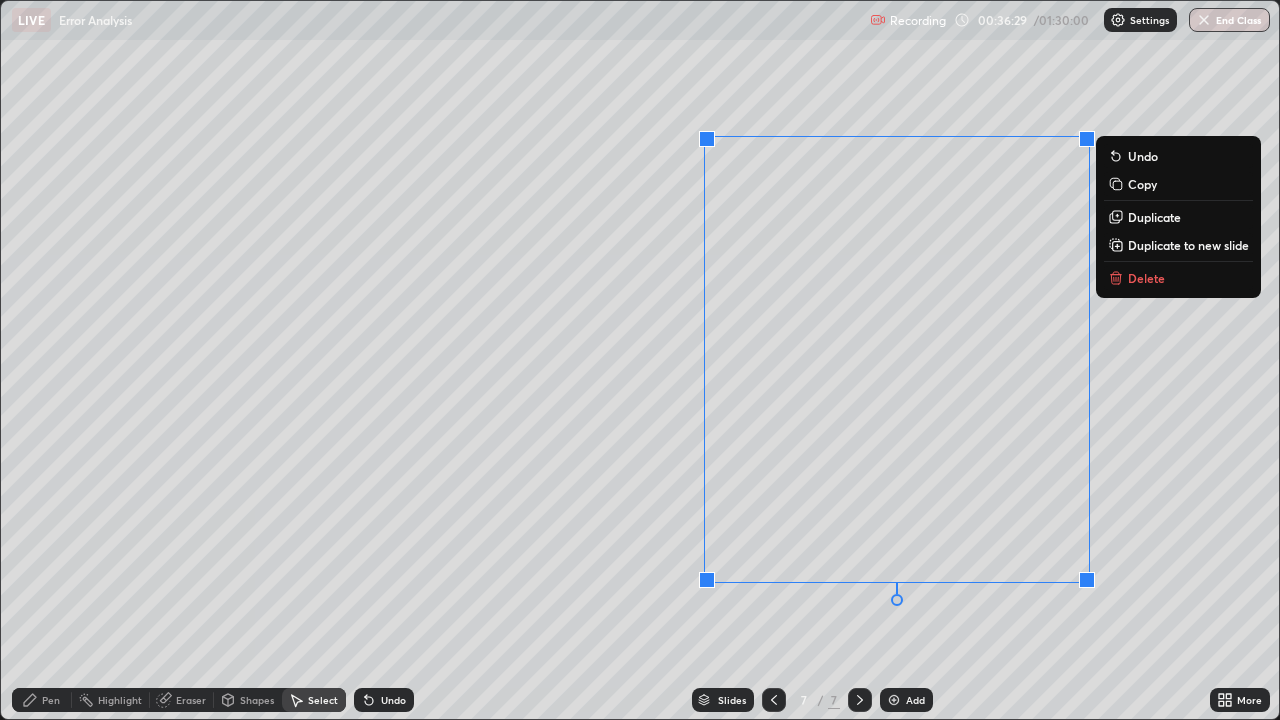 click on "Pen" at bounding box center [42, 700] 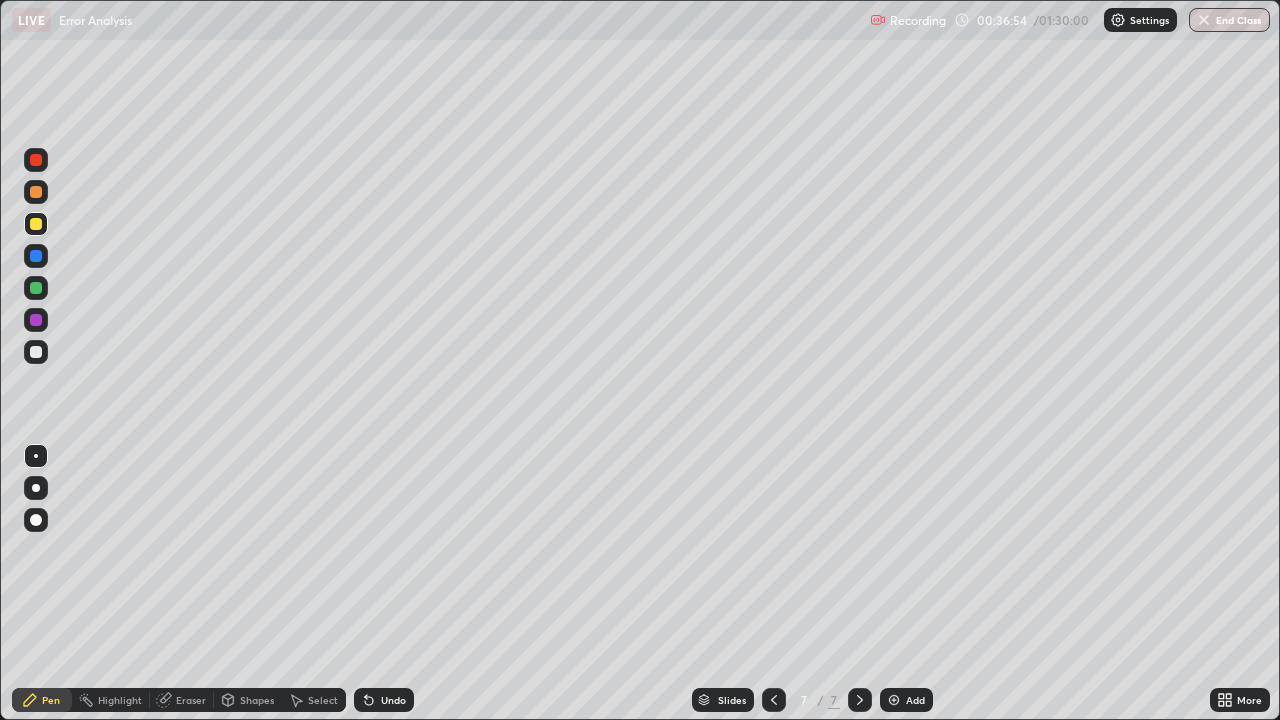 click at bounding box center [36, 320] 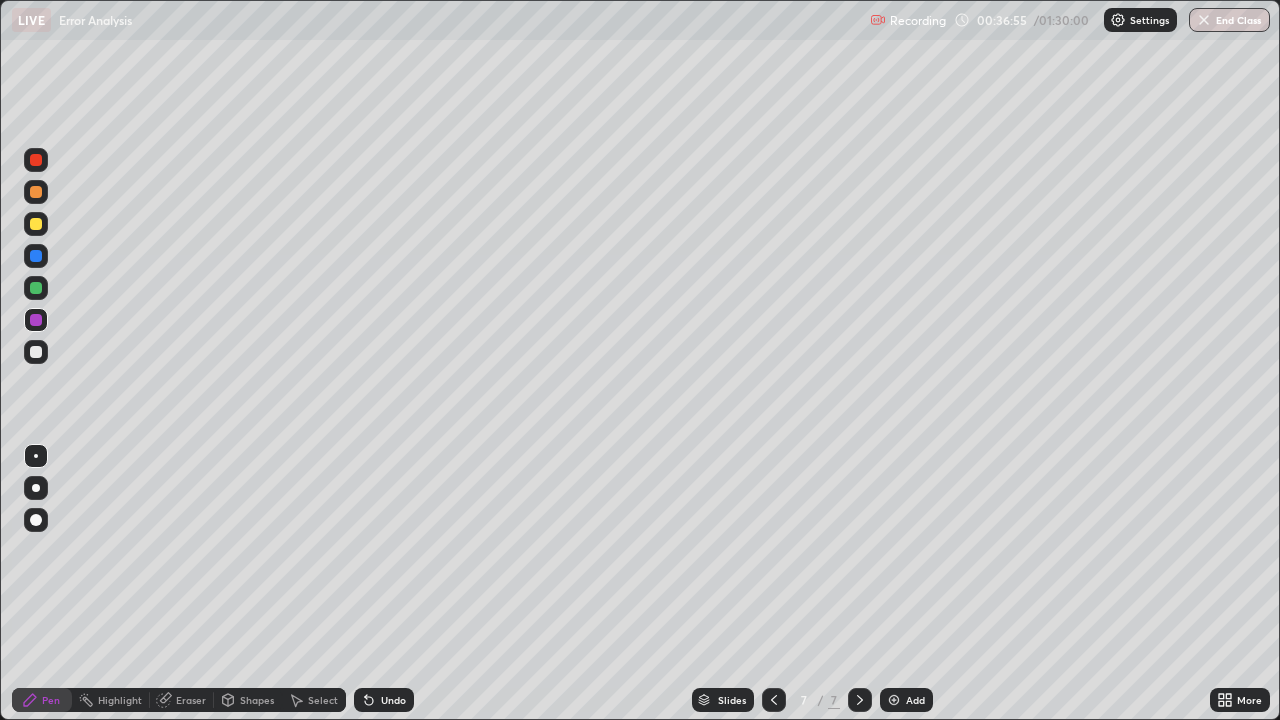 click at bounding box center [36, 288] 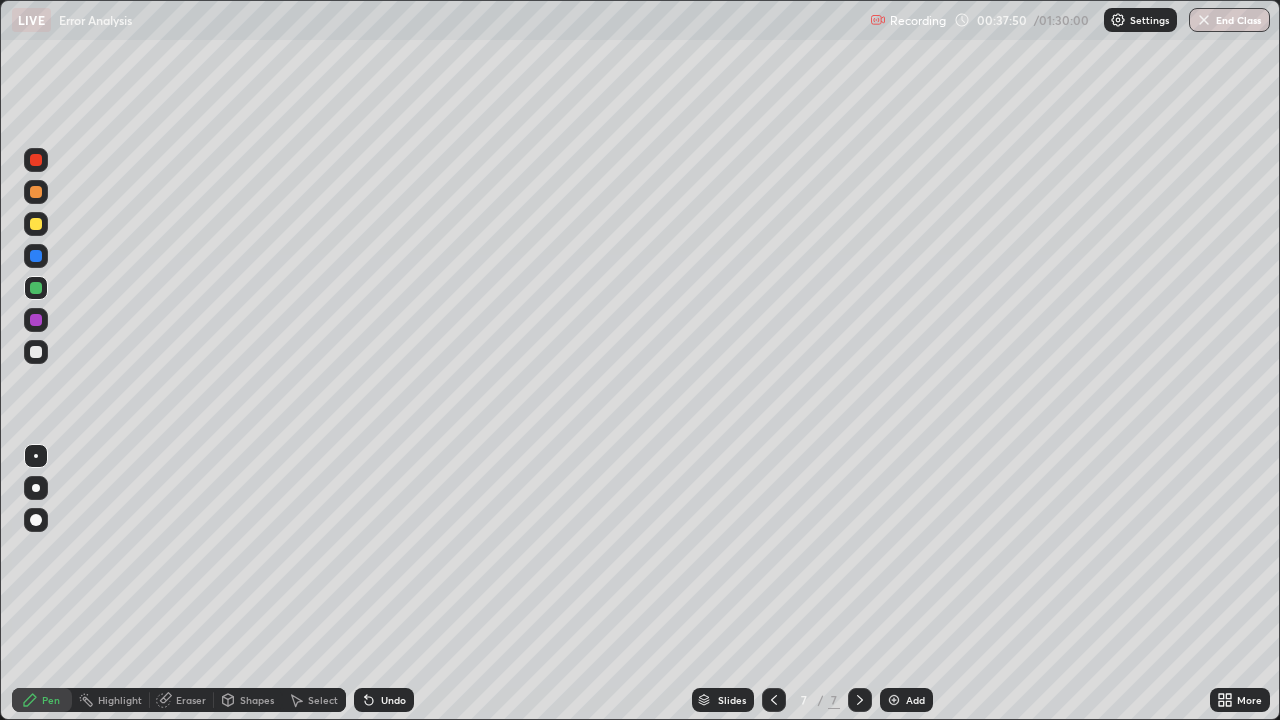 click 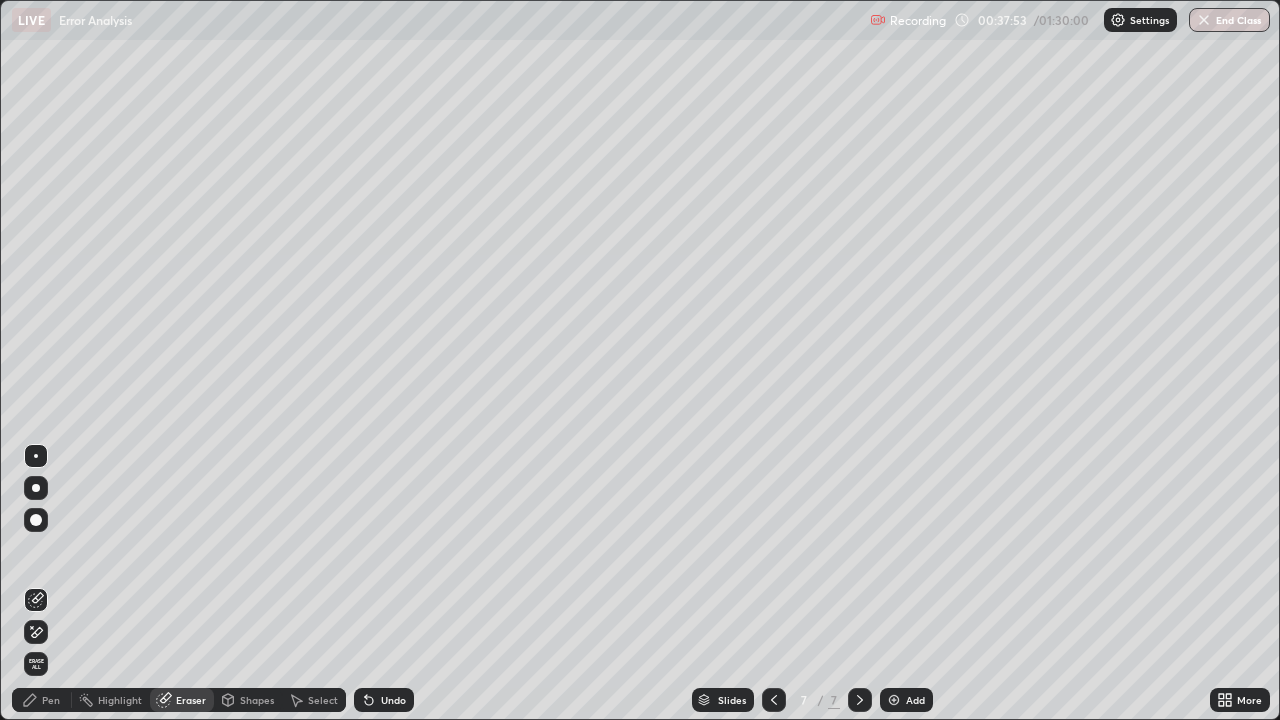 click on "Pen" at bounding box center (51, 700) 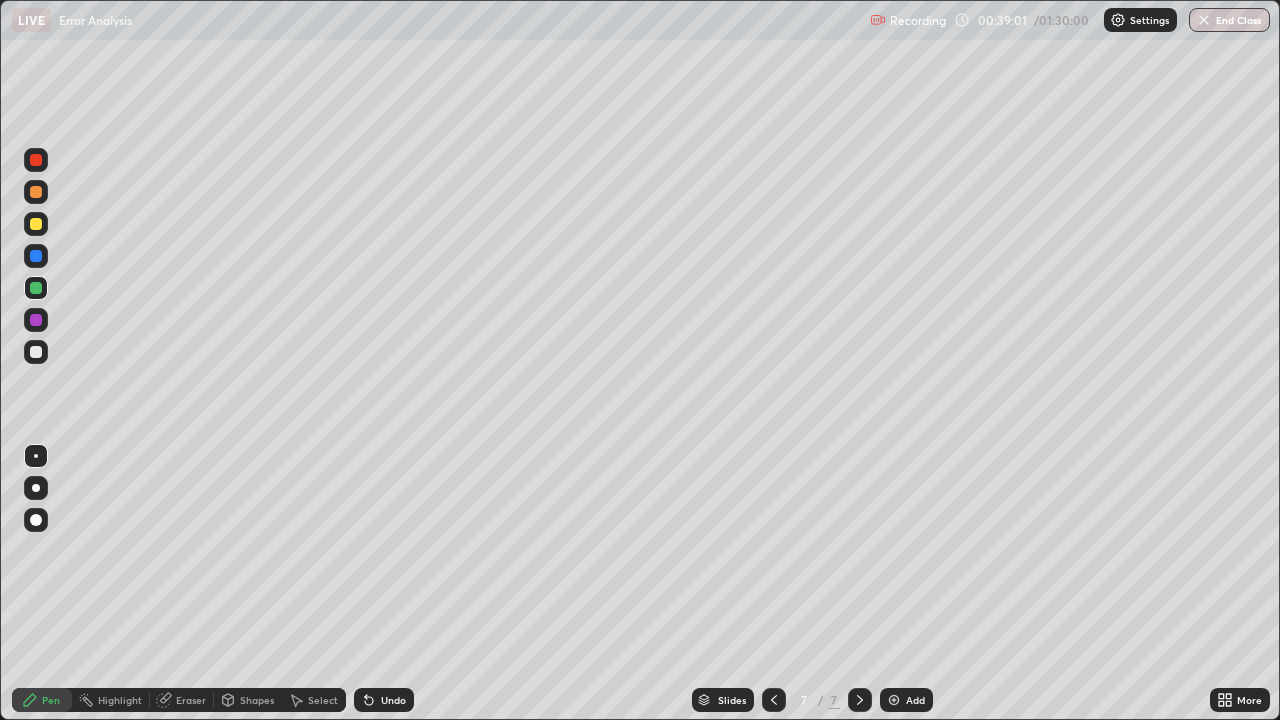 click on "Add" at bounding box center [915, 700] 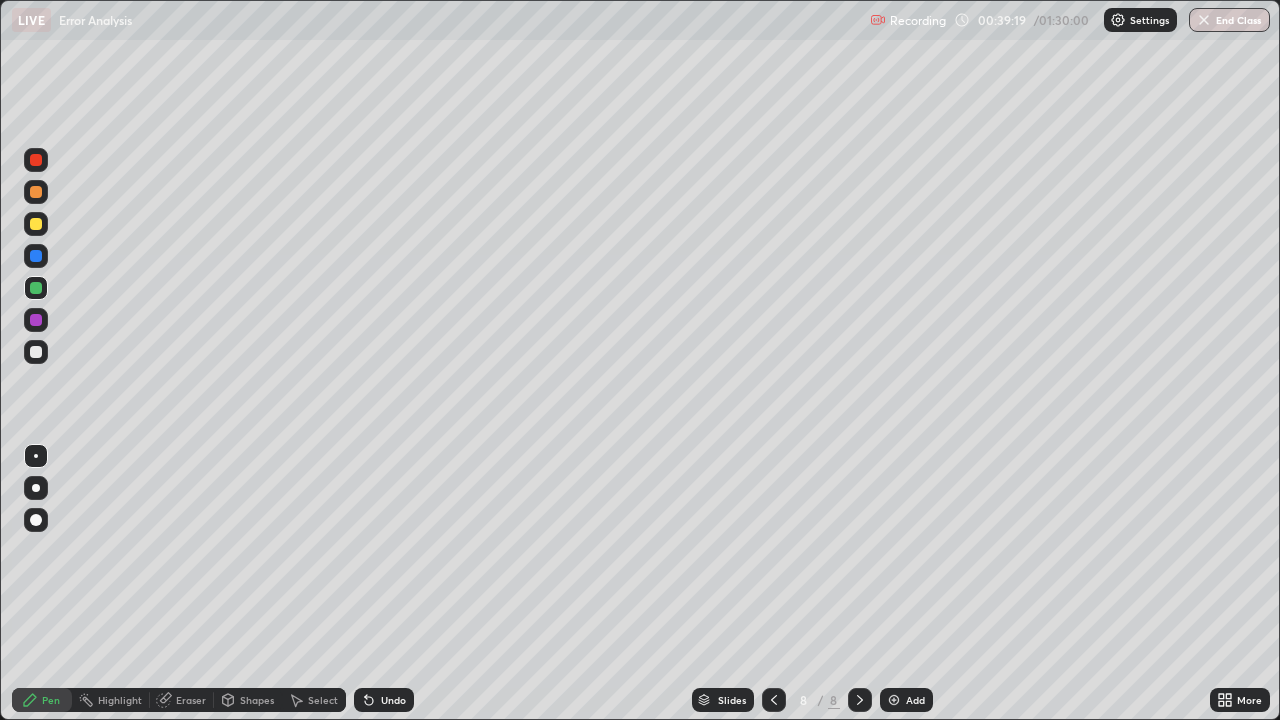 click on "Undo" at bounding box center [384, 700] 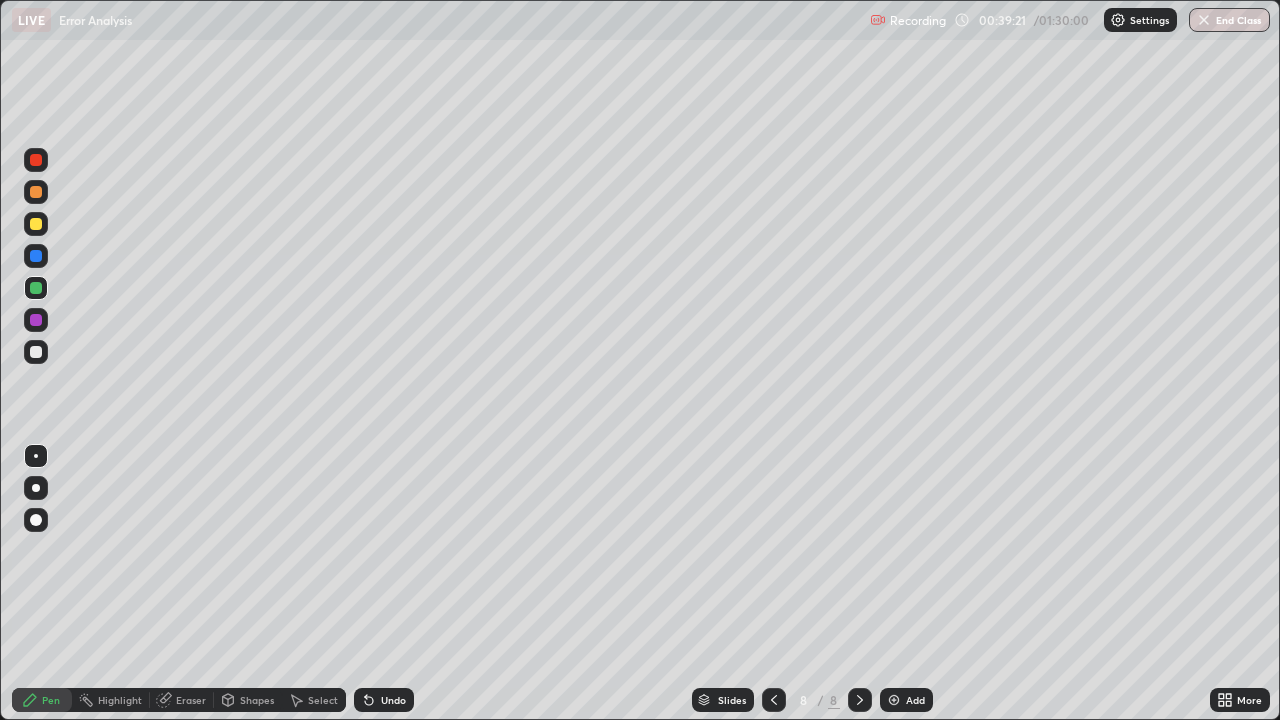click on "Eraser" at bounding box center (182, 700) 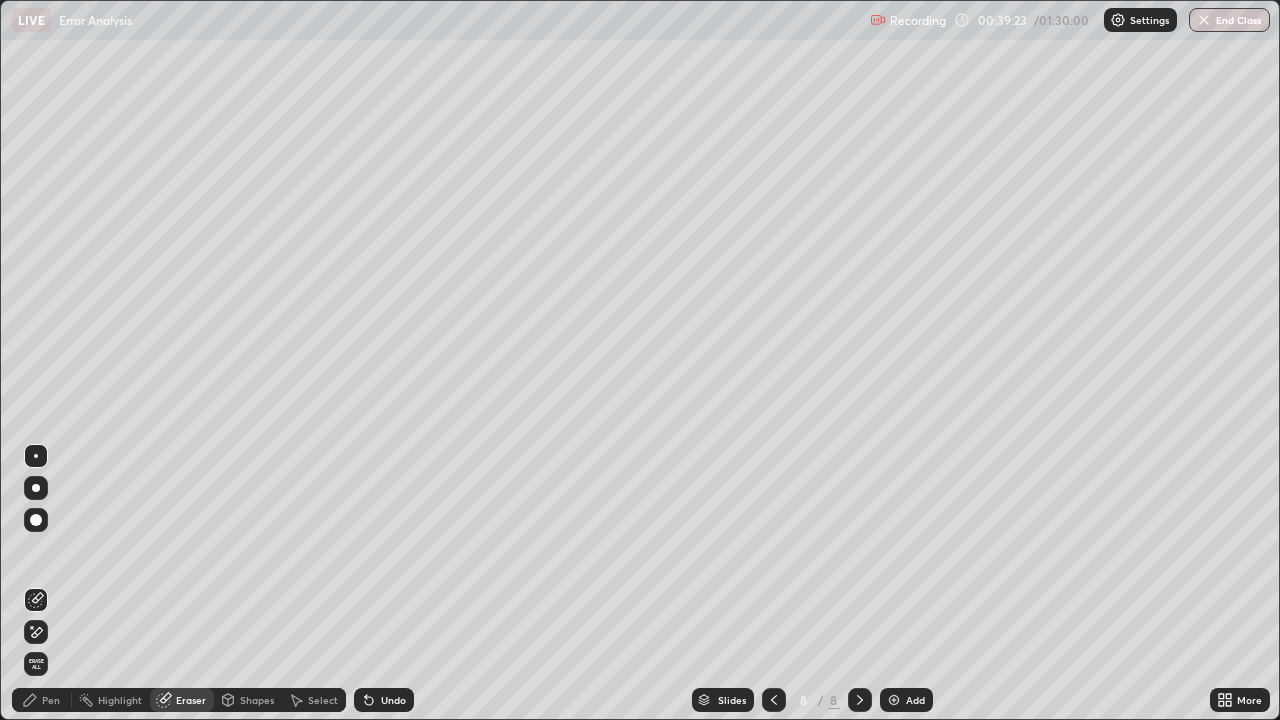 click on "Pen" at bounding box center (42, 700) 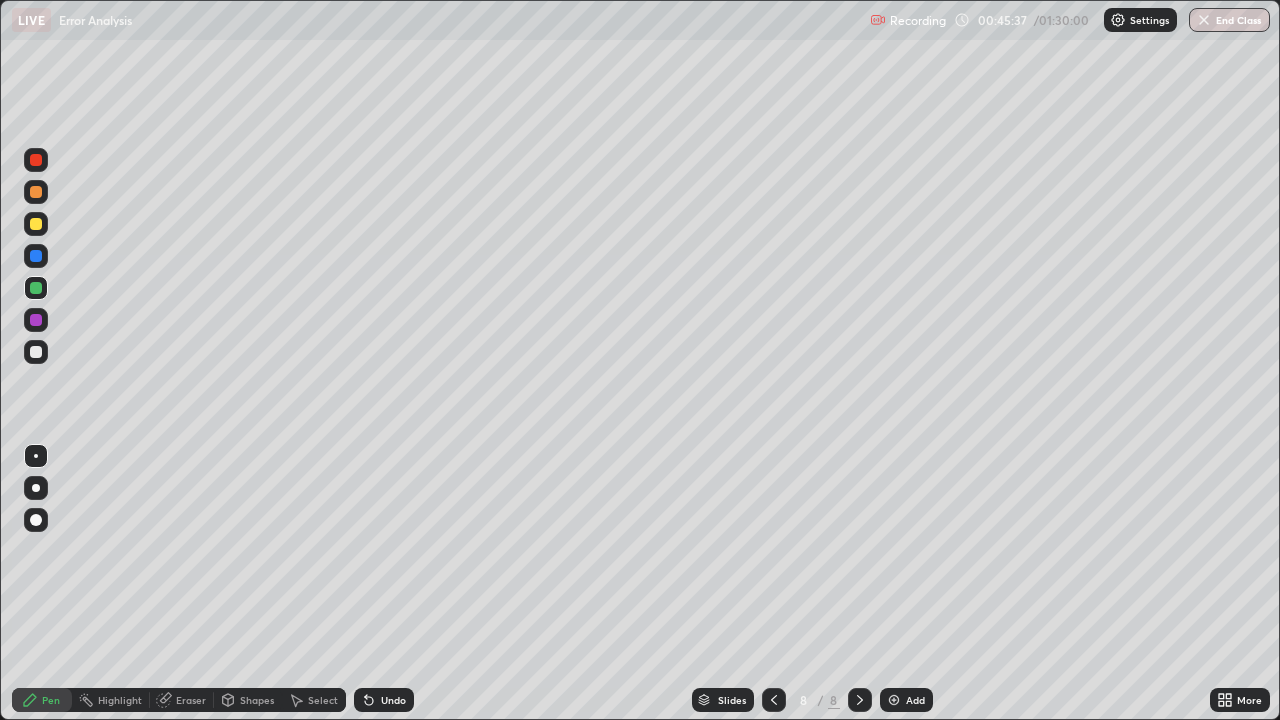 click at bounding box center [36, 224] 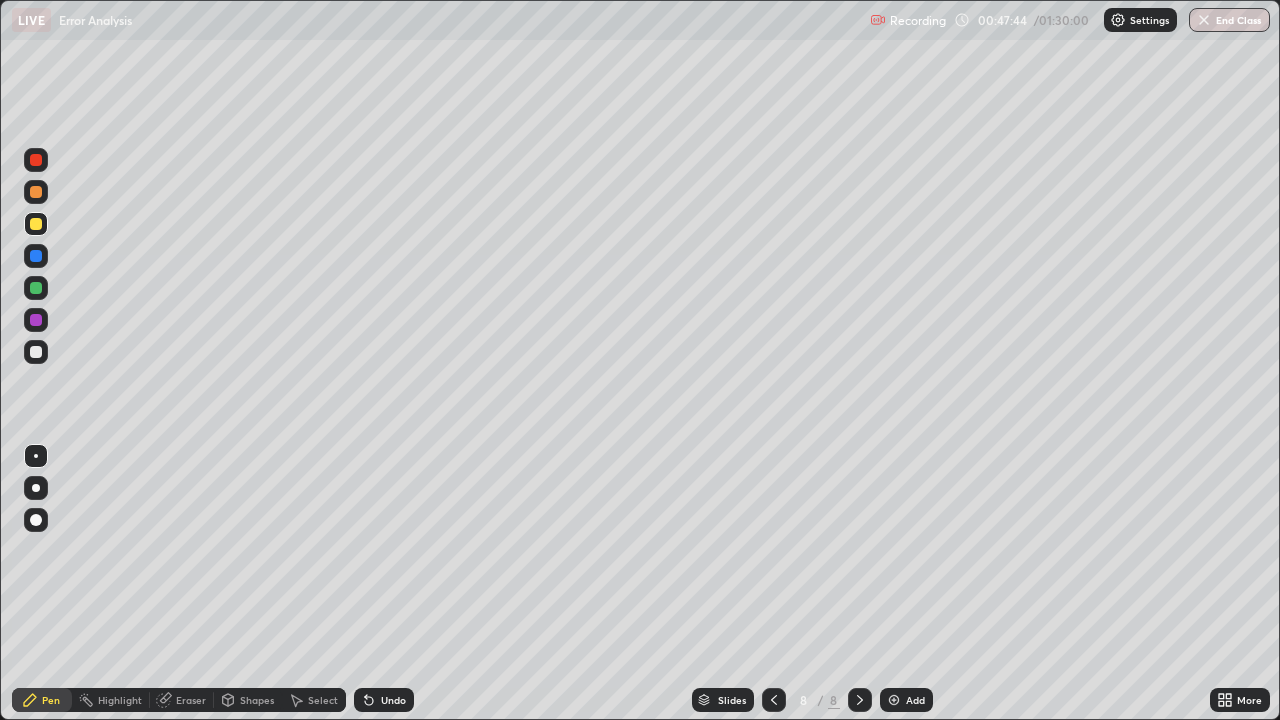 click on "Eraser" at bounding box center (191, 700) 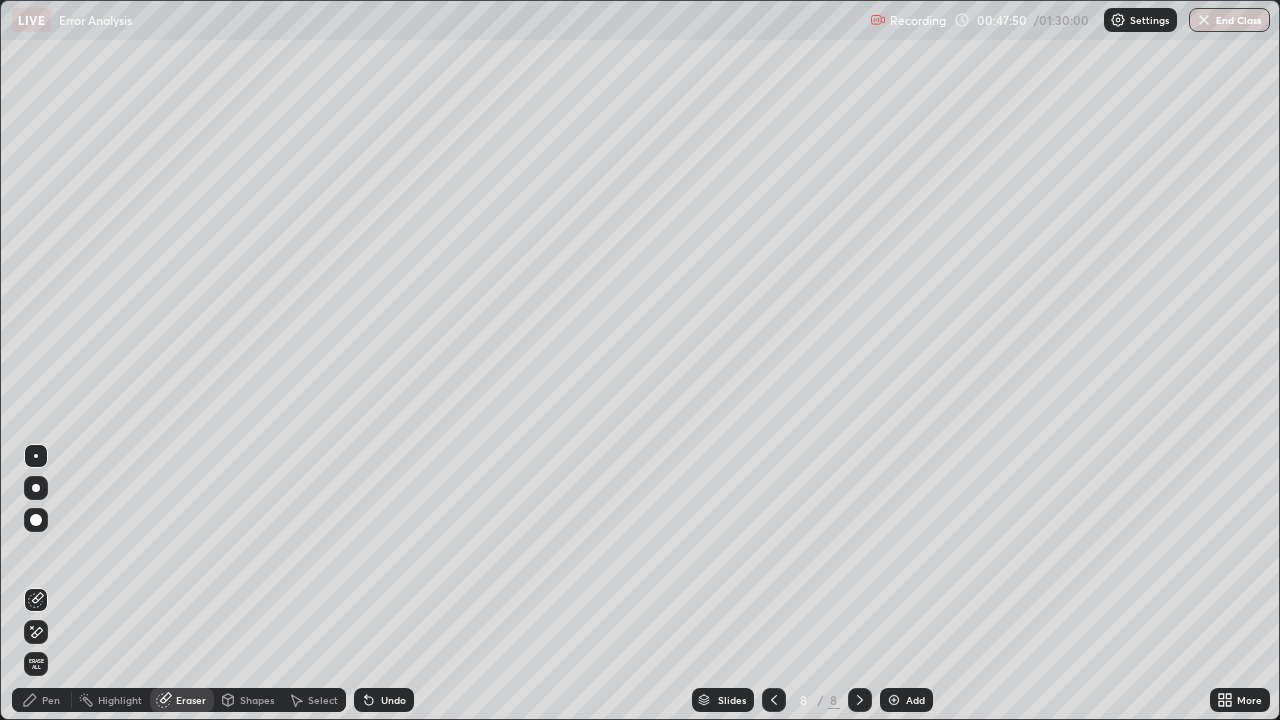 click on "Pen" at bounding box center (51, 700) 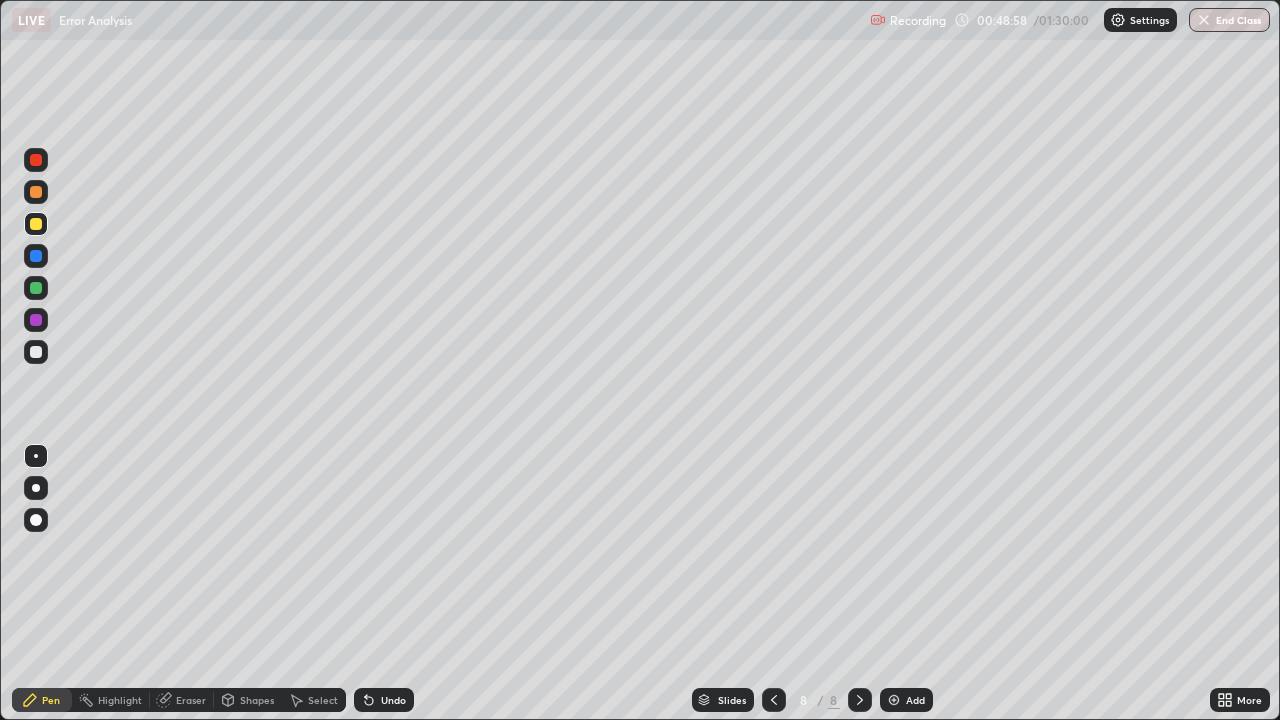 click on "Eraser" at bounding box center [191, 700] 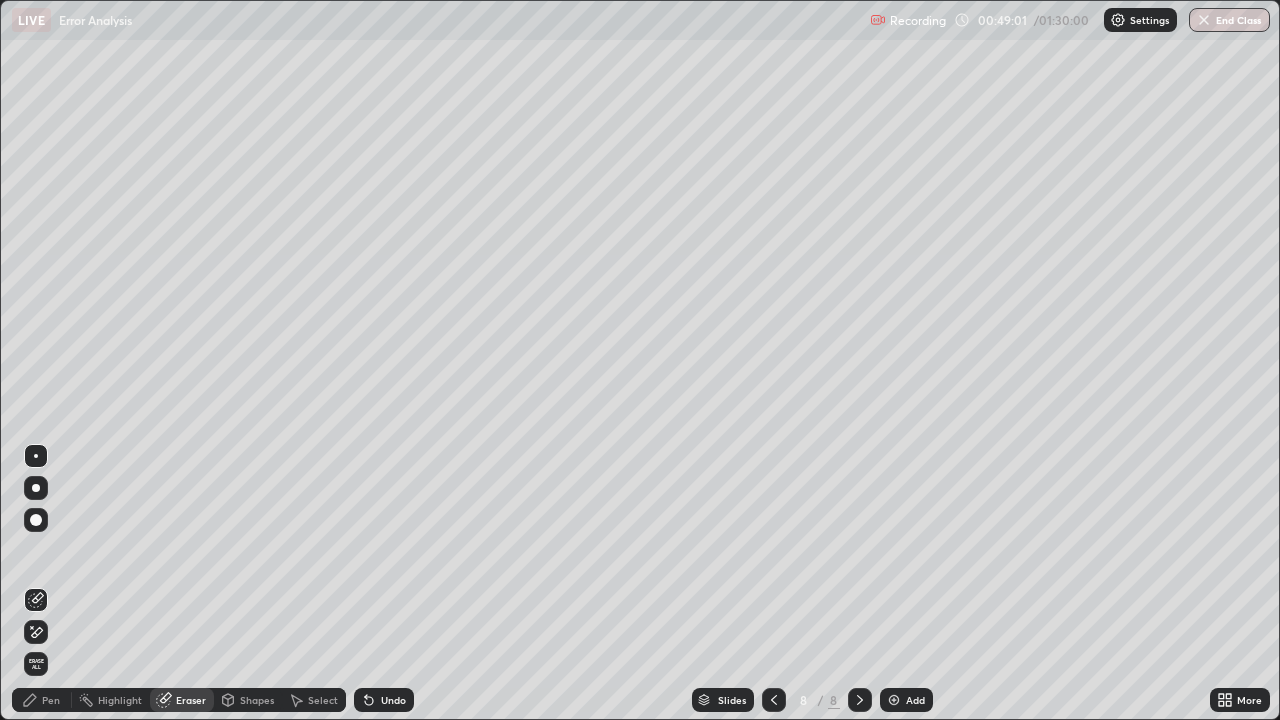 click at bounding box center (36, 520) 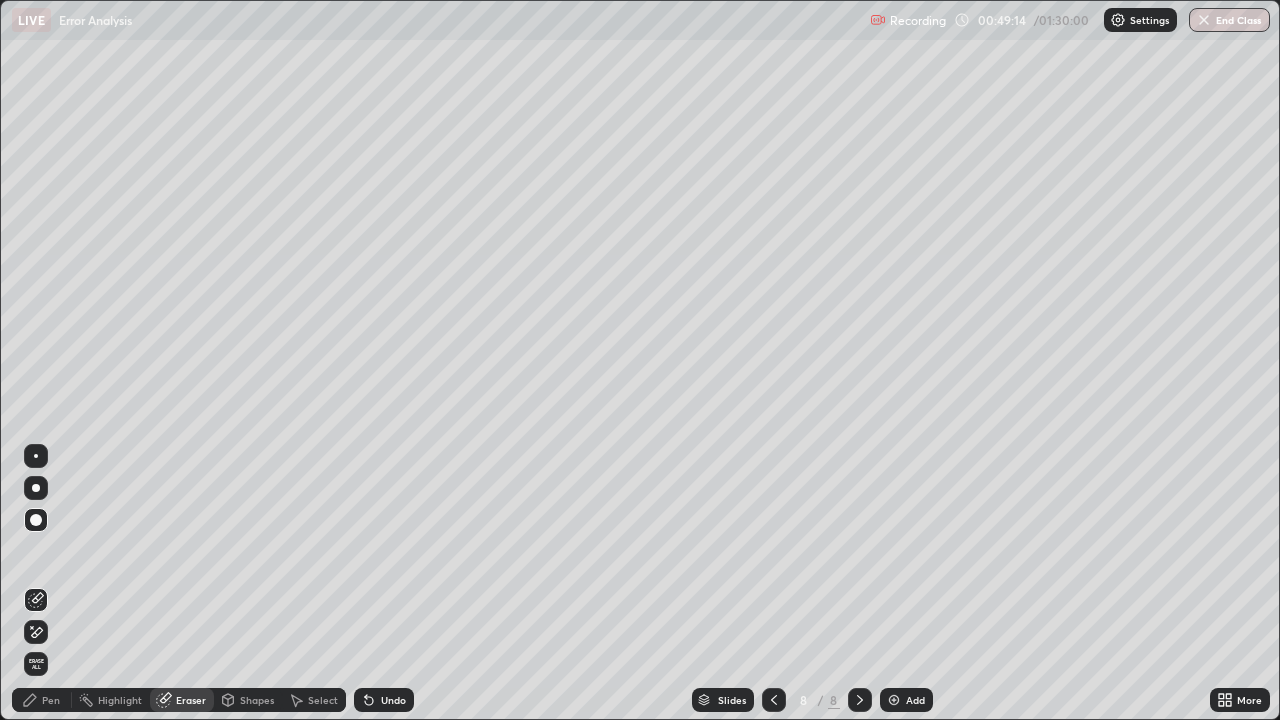 click on "Pen" at bounding box center (51, 700) 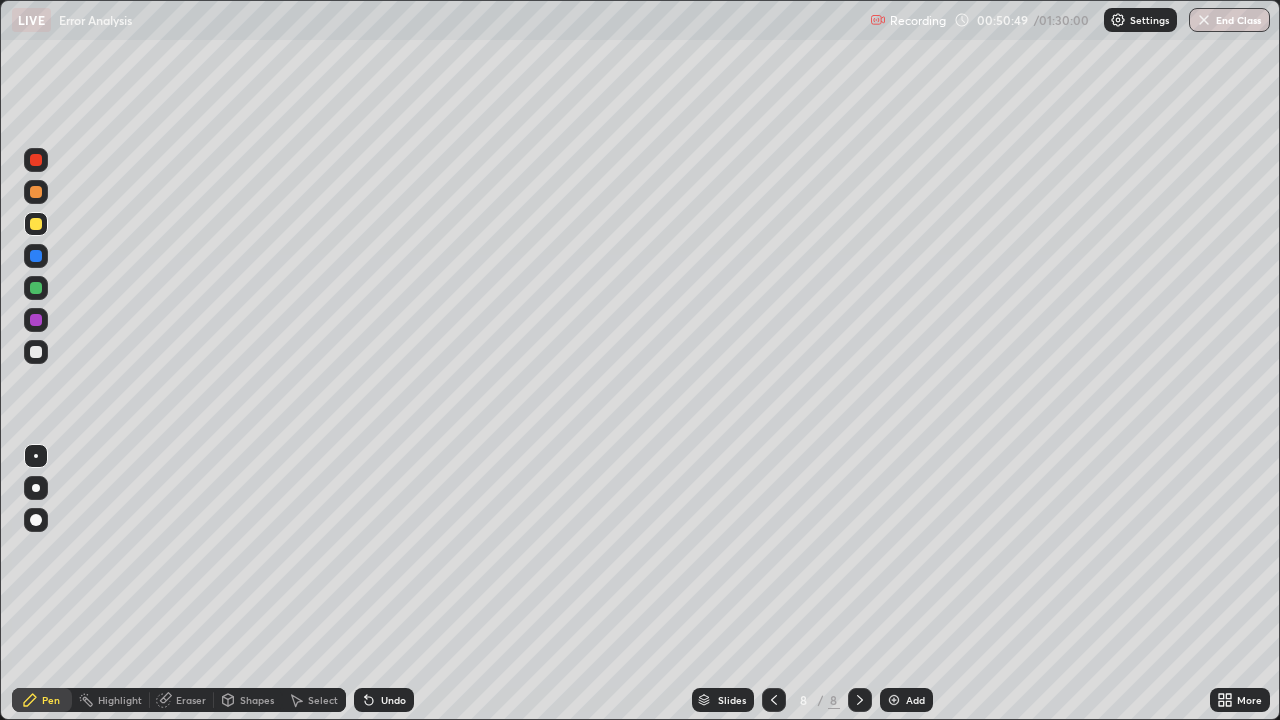 click on "Eraser" at bounding box center [191, 700] 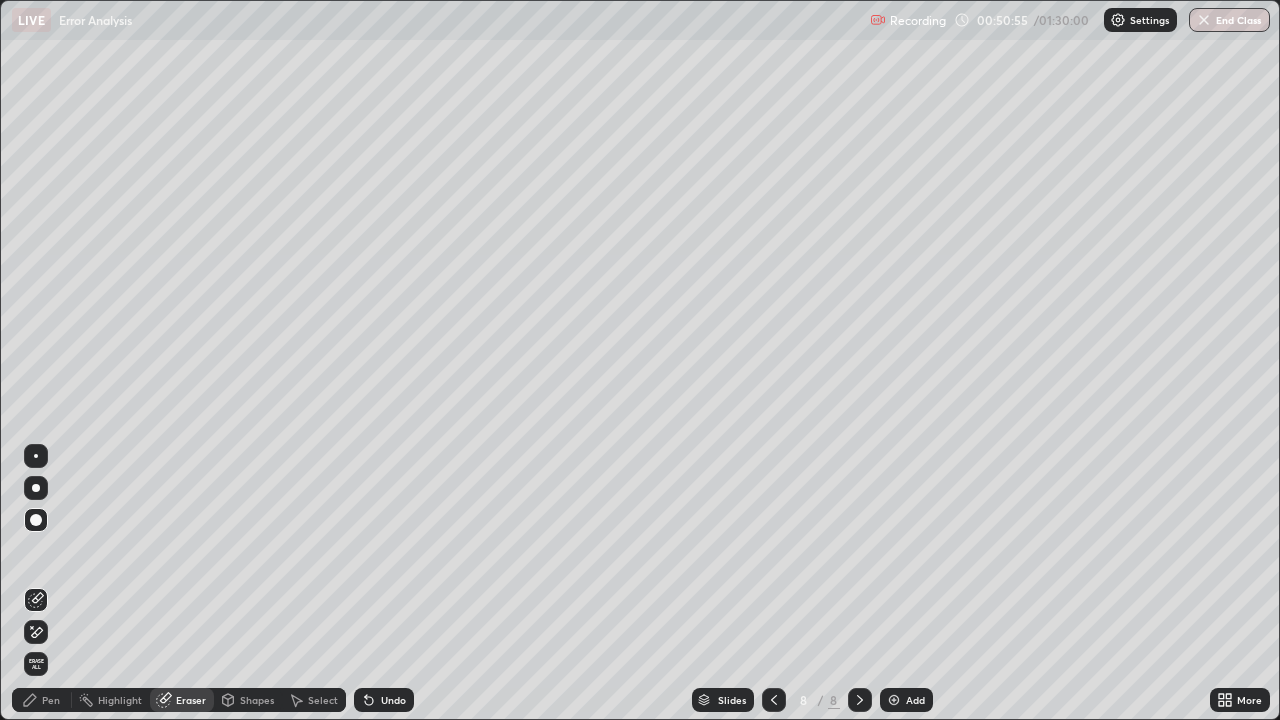 click on "Pen" at bounding box center [42, 700] 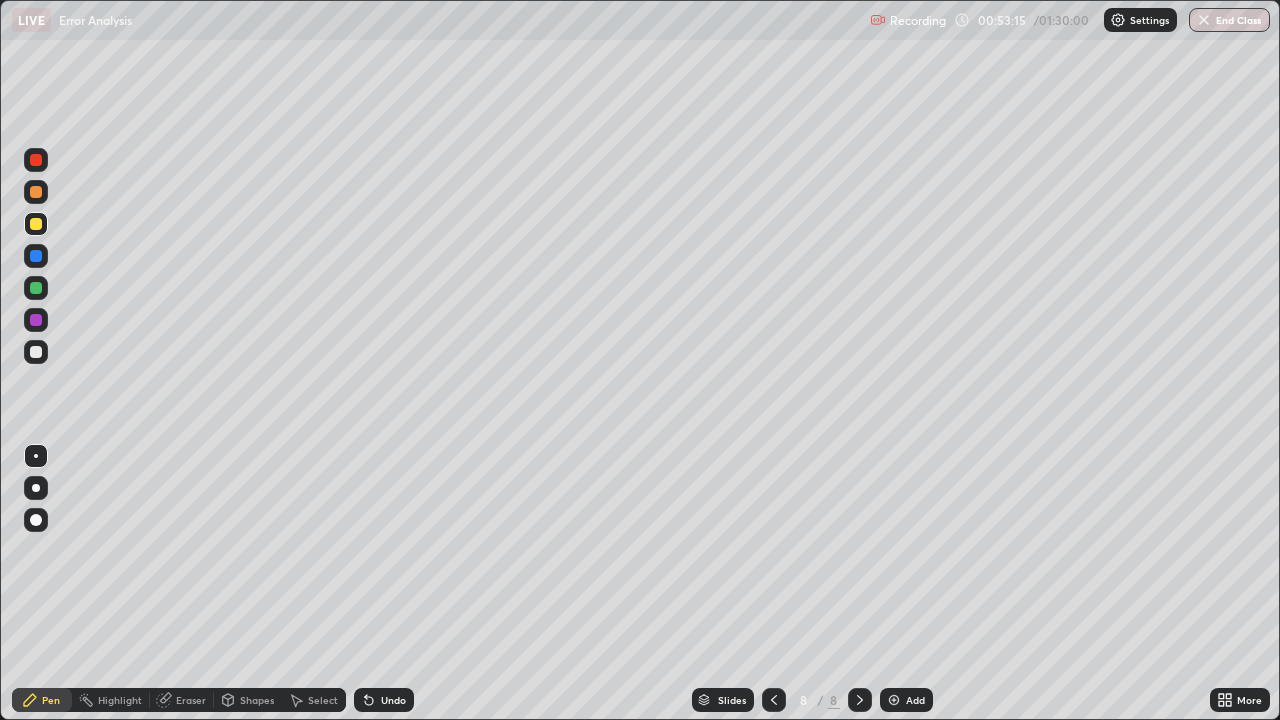 click at bounding box center [894, 700] 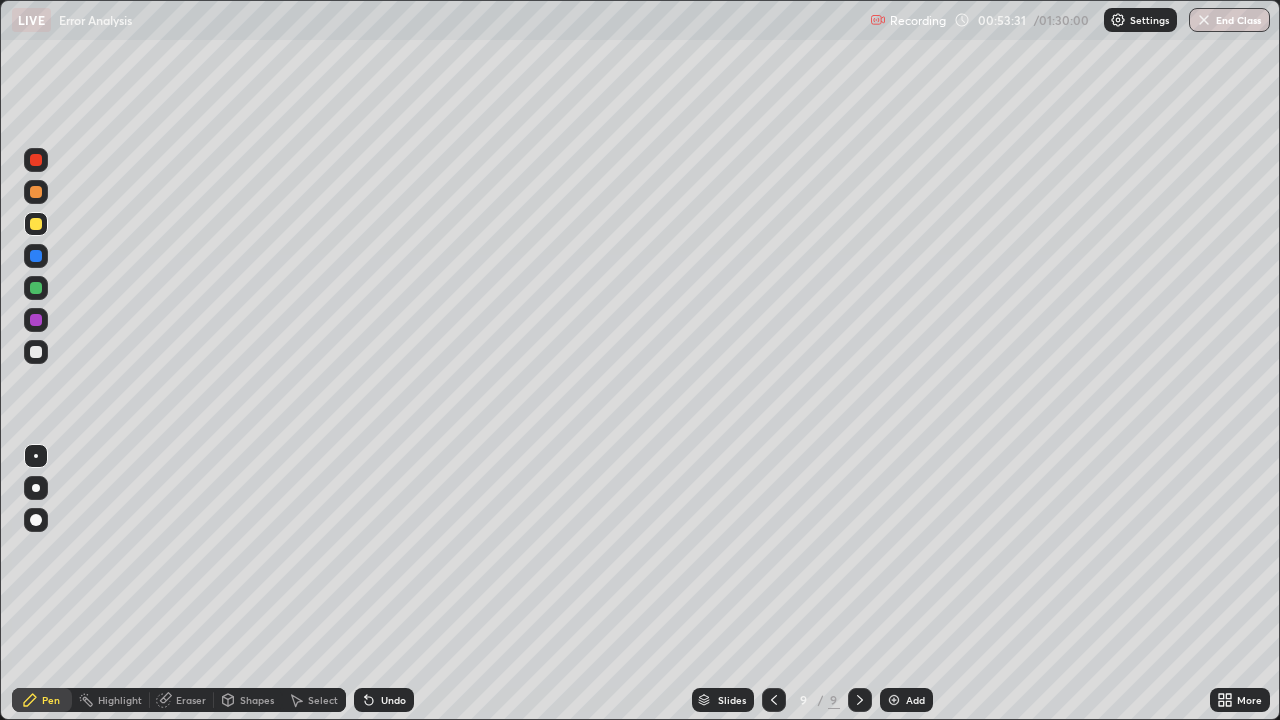 click at bounding box center (36, 288) 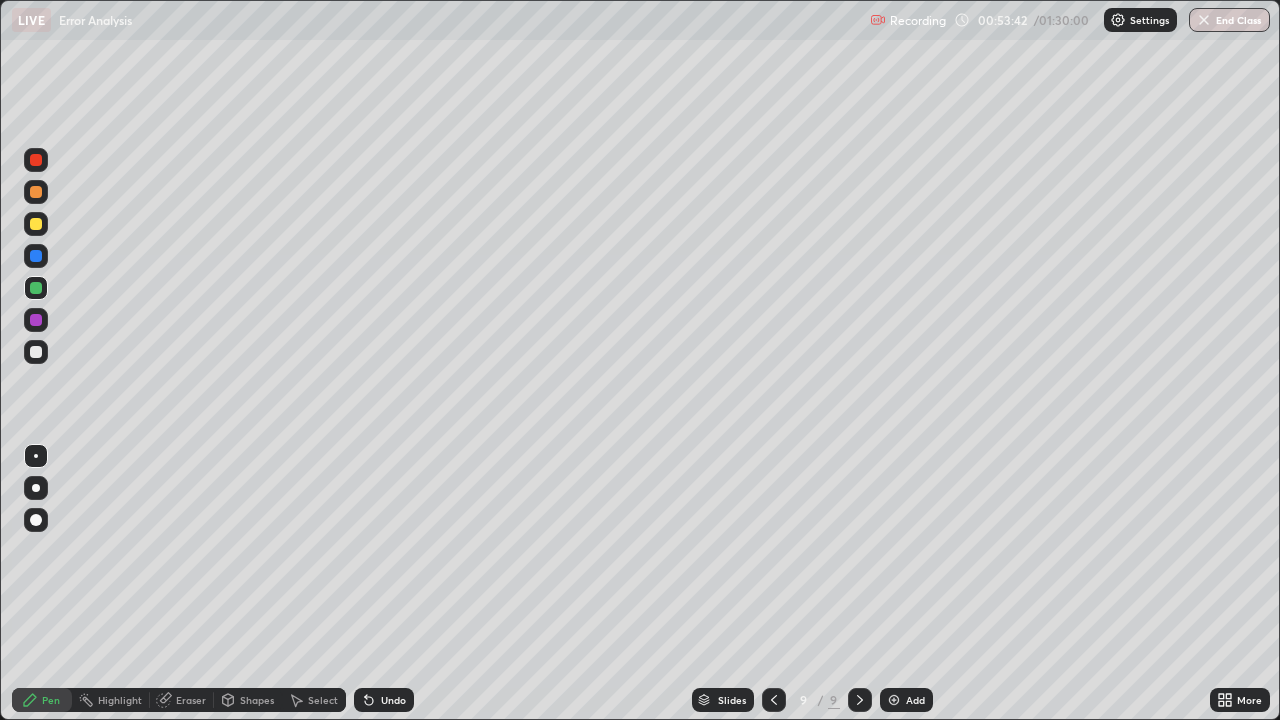click at bounding box center [36, 224] 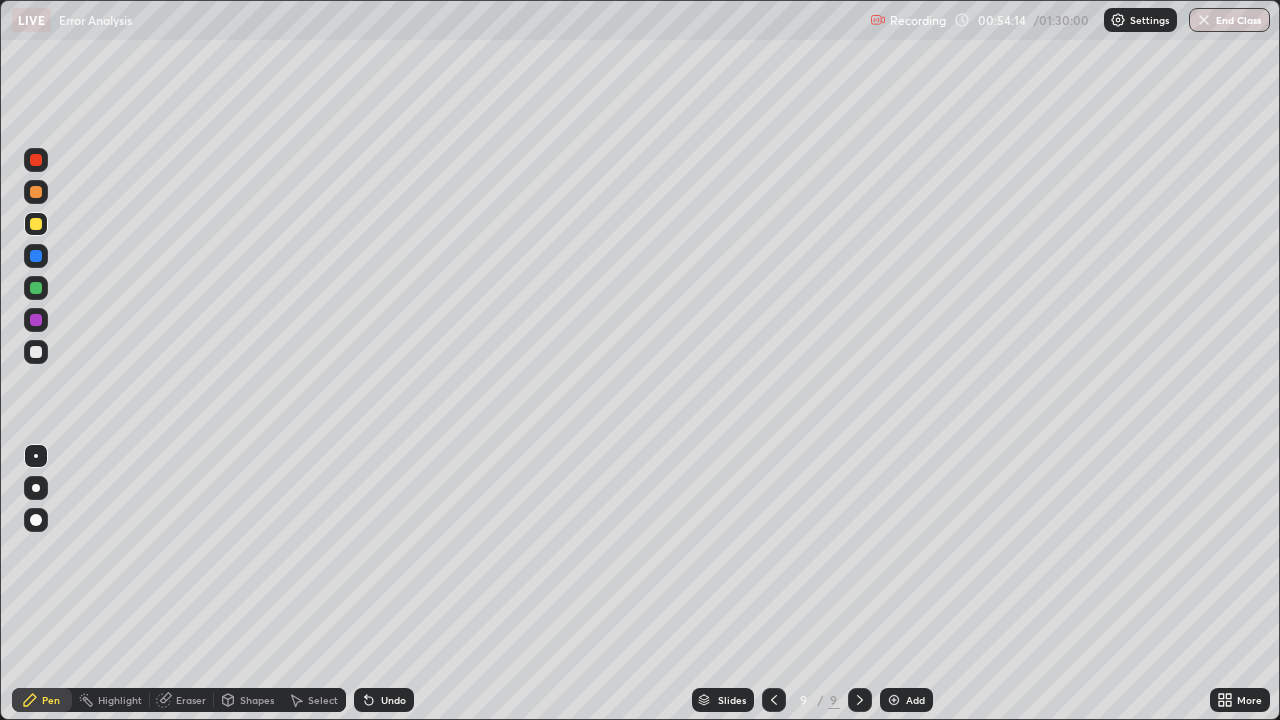 click on "Undo" at bounding box center [393, 700] 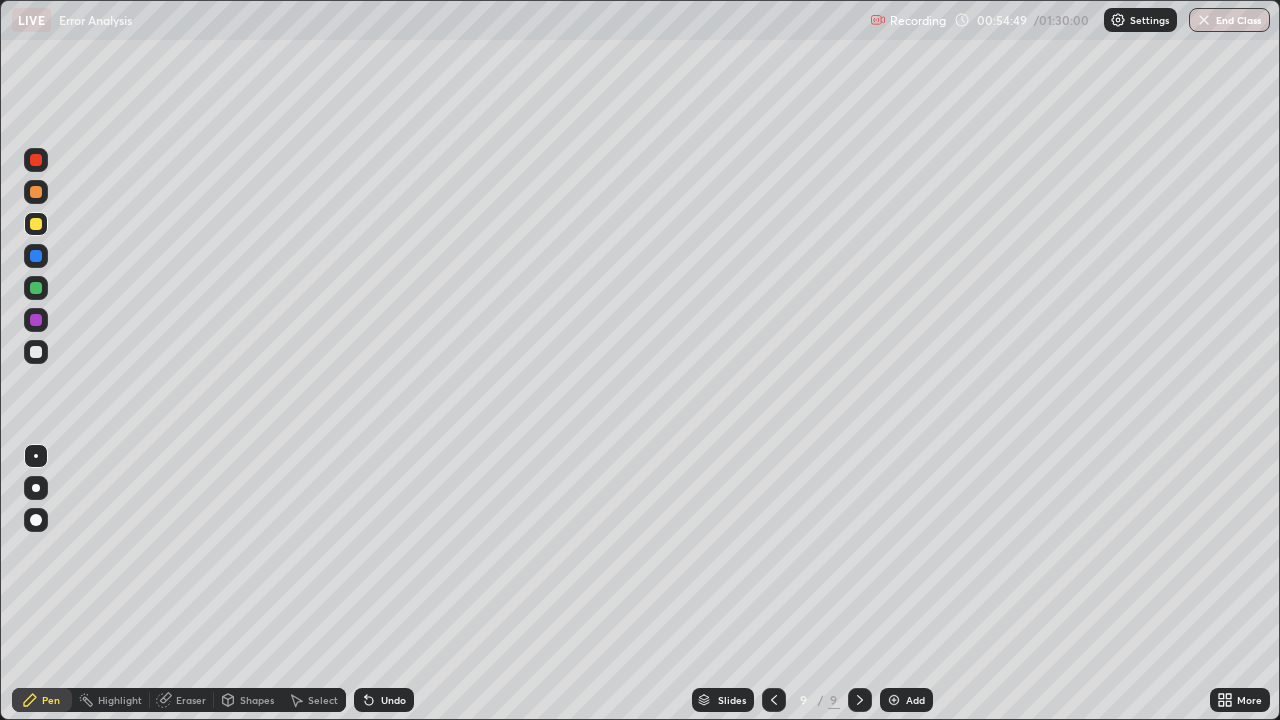 click on "Undo" at bounding box center (393, 700) 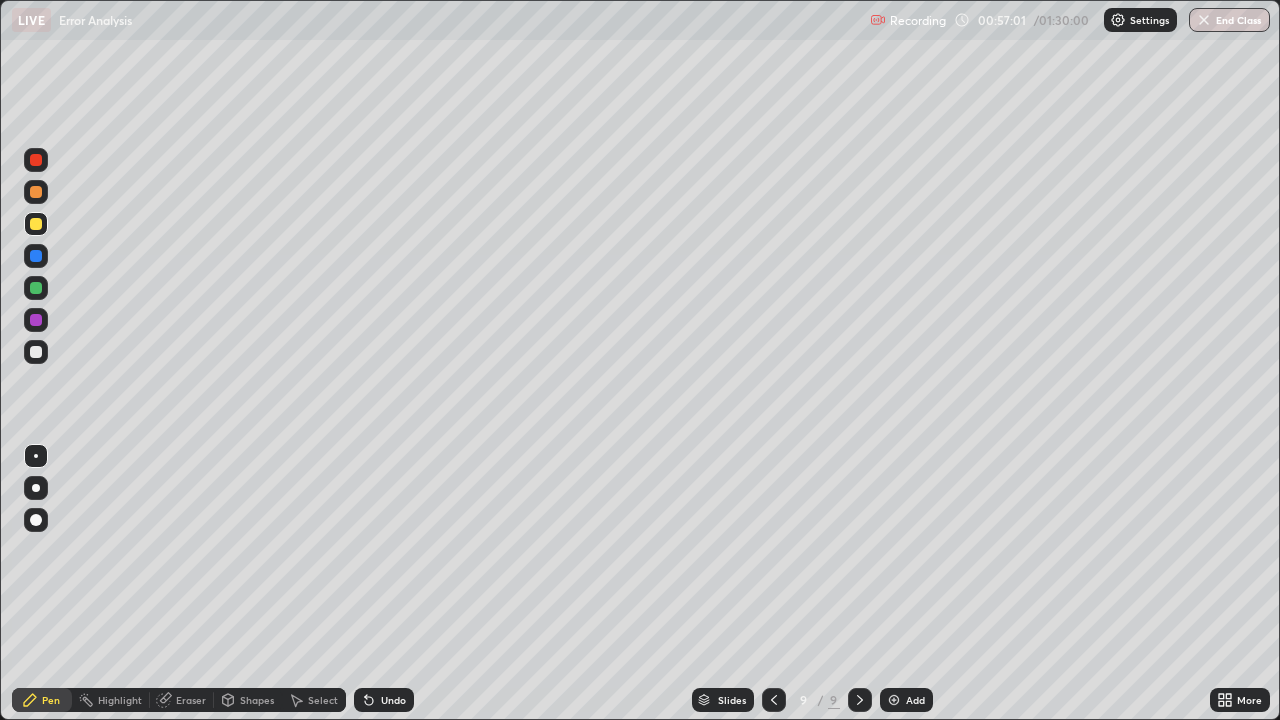 click on "Add" at bounding box center (906, 700) 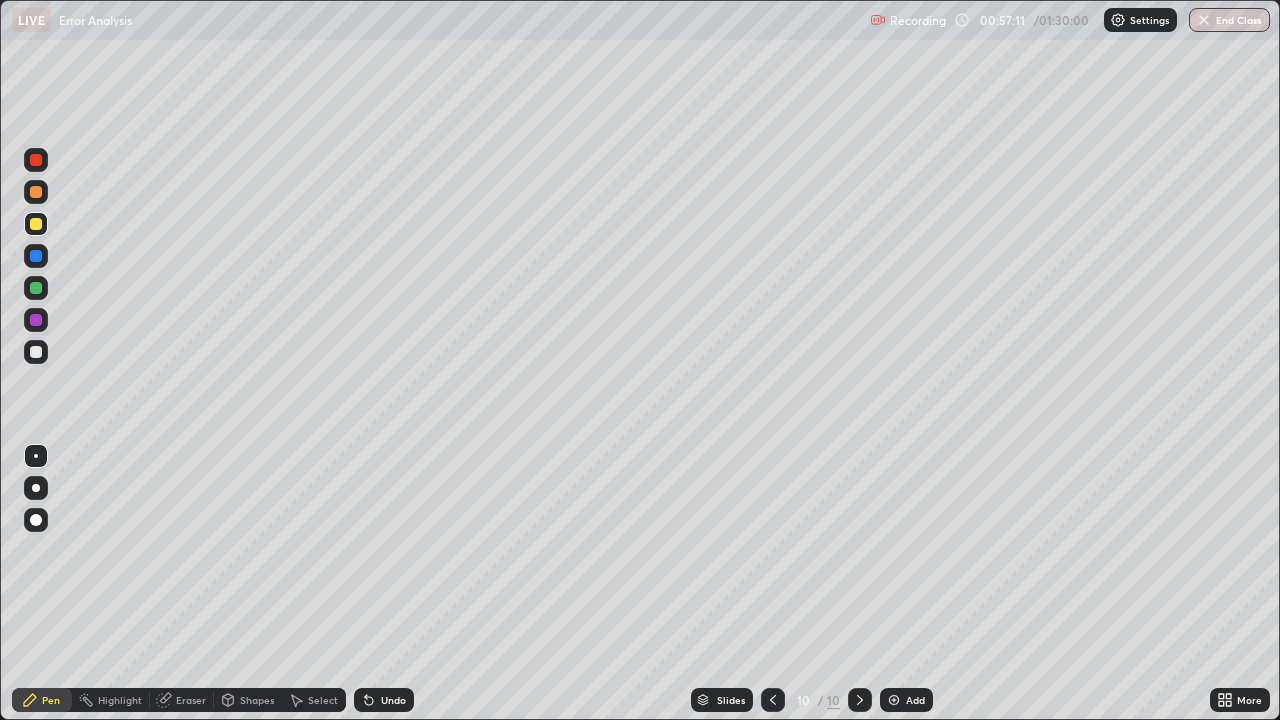 click at bounding box center (36, 352) 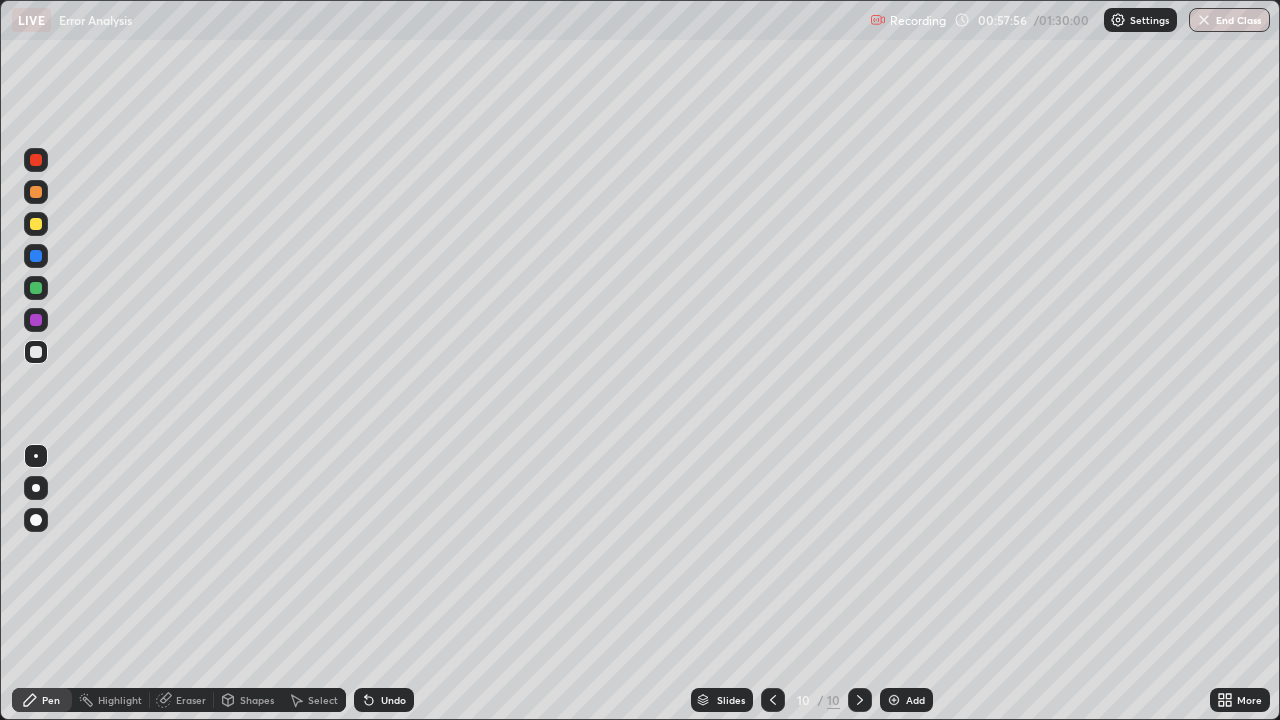 click on "Undo" at bounding box center [384, 700] 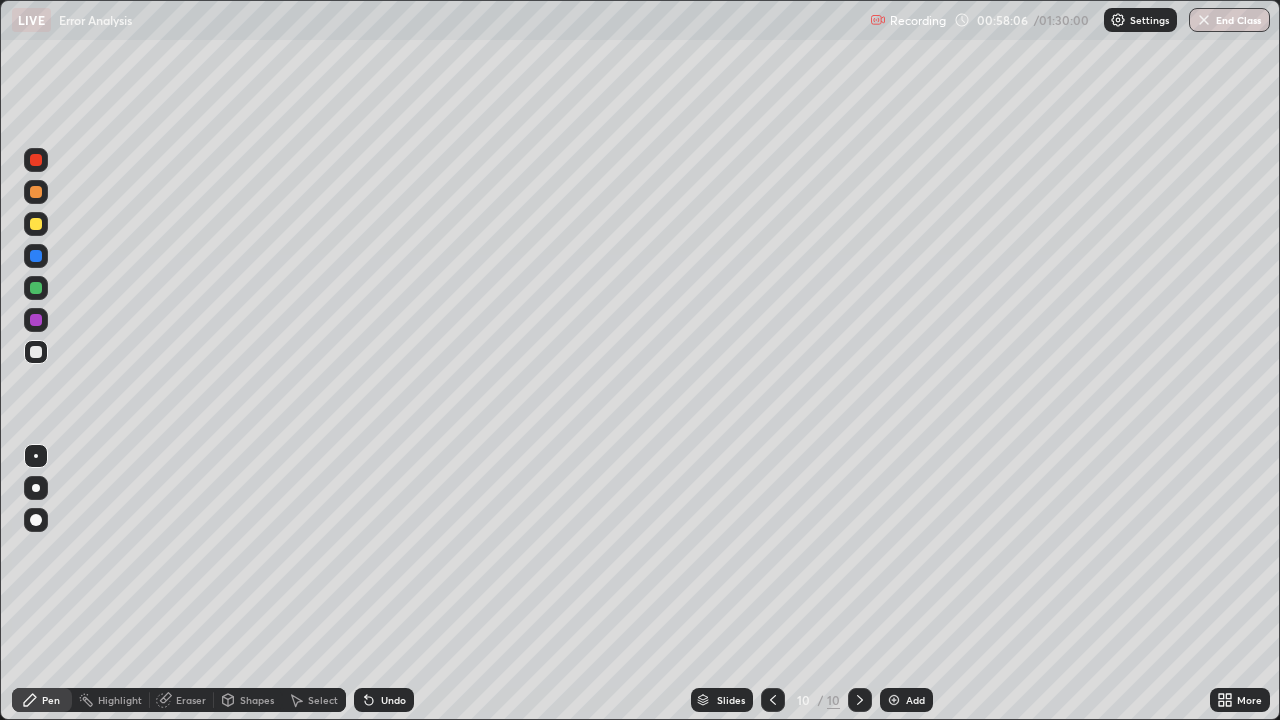 click at bounding box center (36, 224) 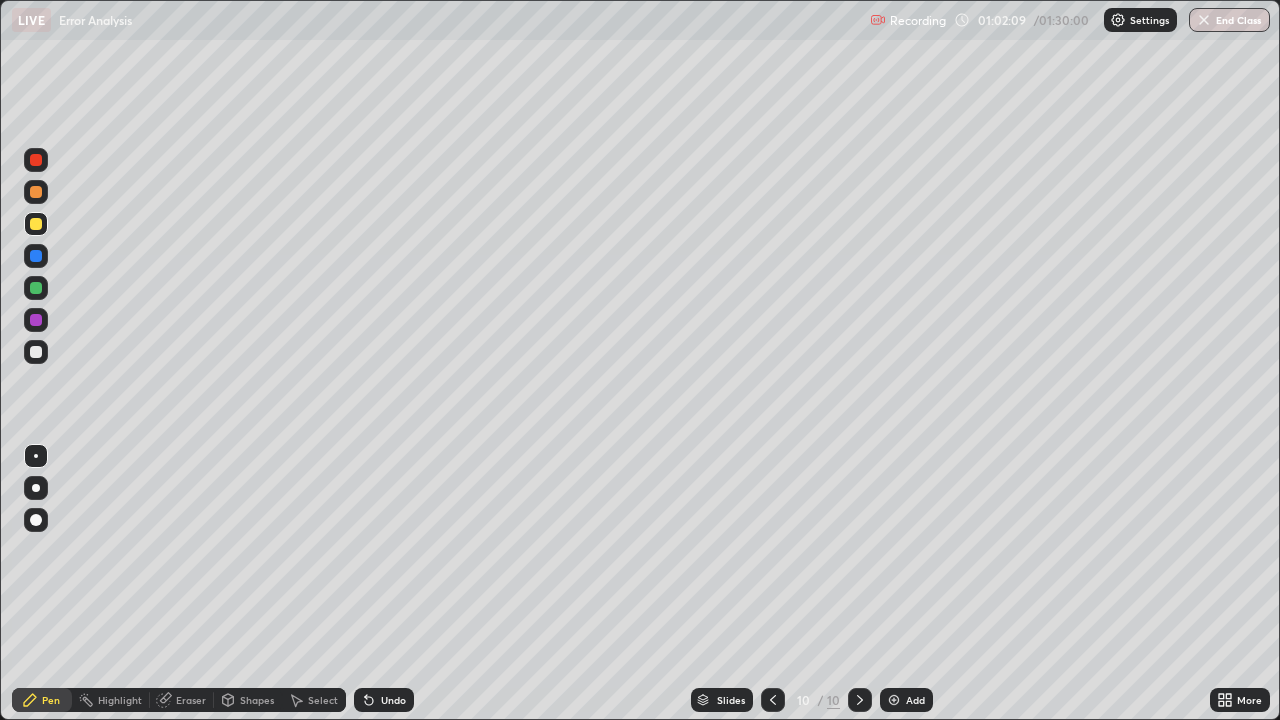 click on "Undo" at bounding box center [384, 700] 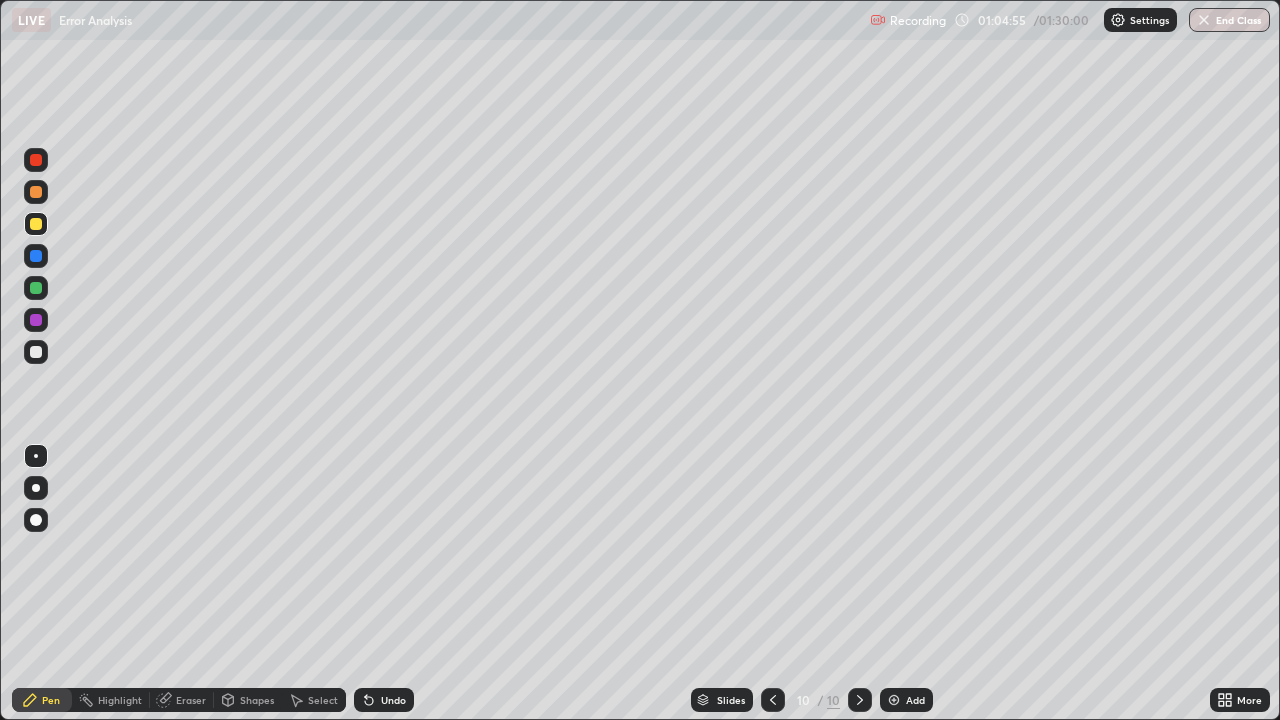 click at bounding box center (894, 700) 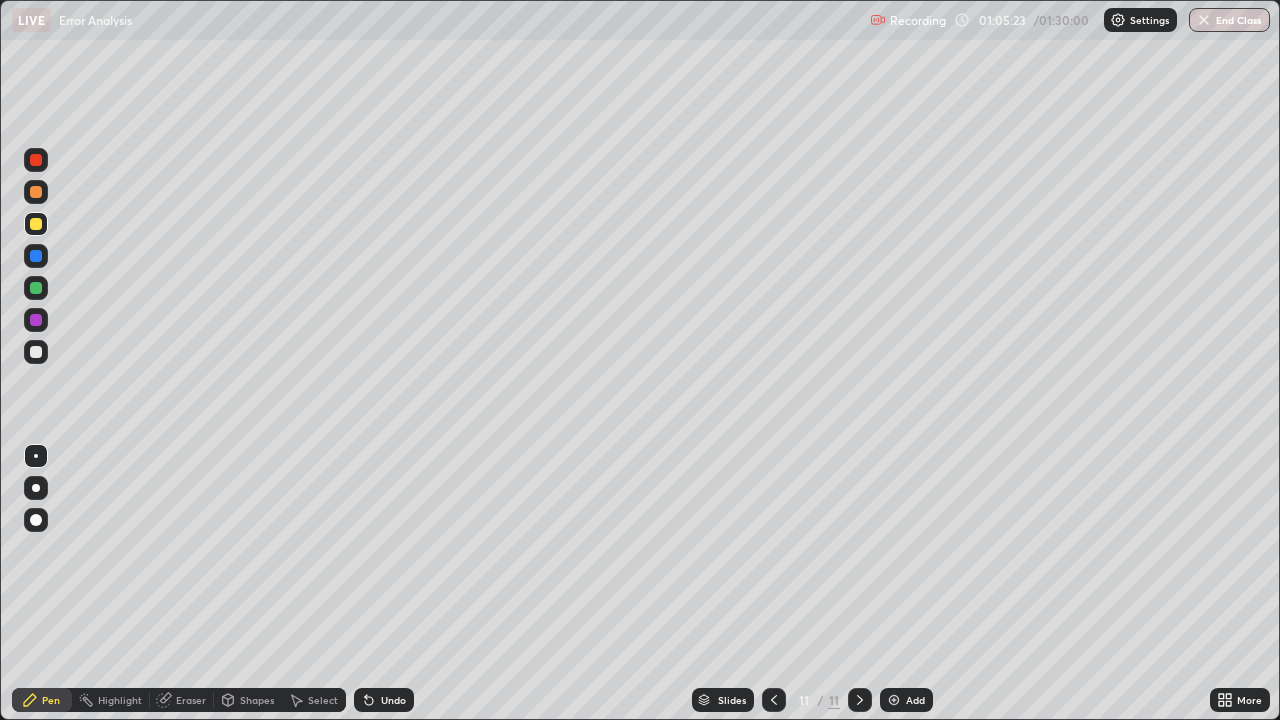 click on "Eraser" at bounding box center (191, 700) 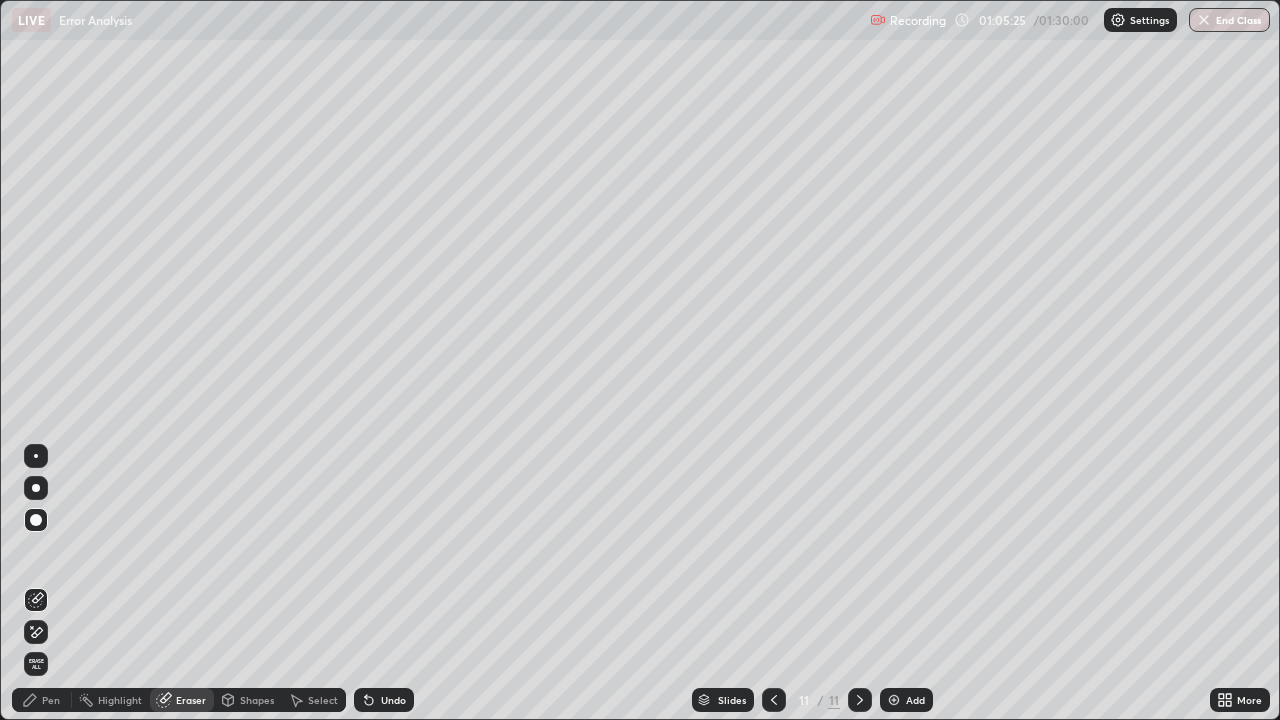 click on "Pen" at bounding box center (51, 700) 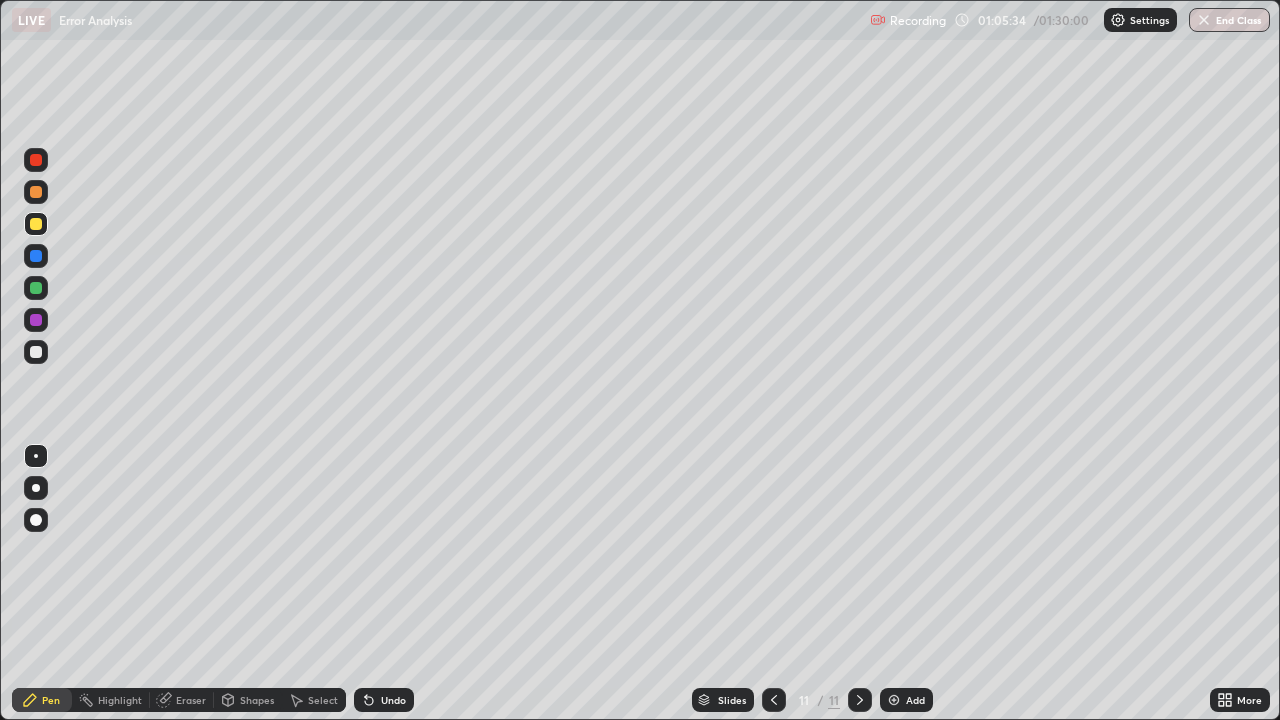 click on "Eraser" at bounding box center (191, 700) 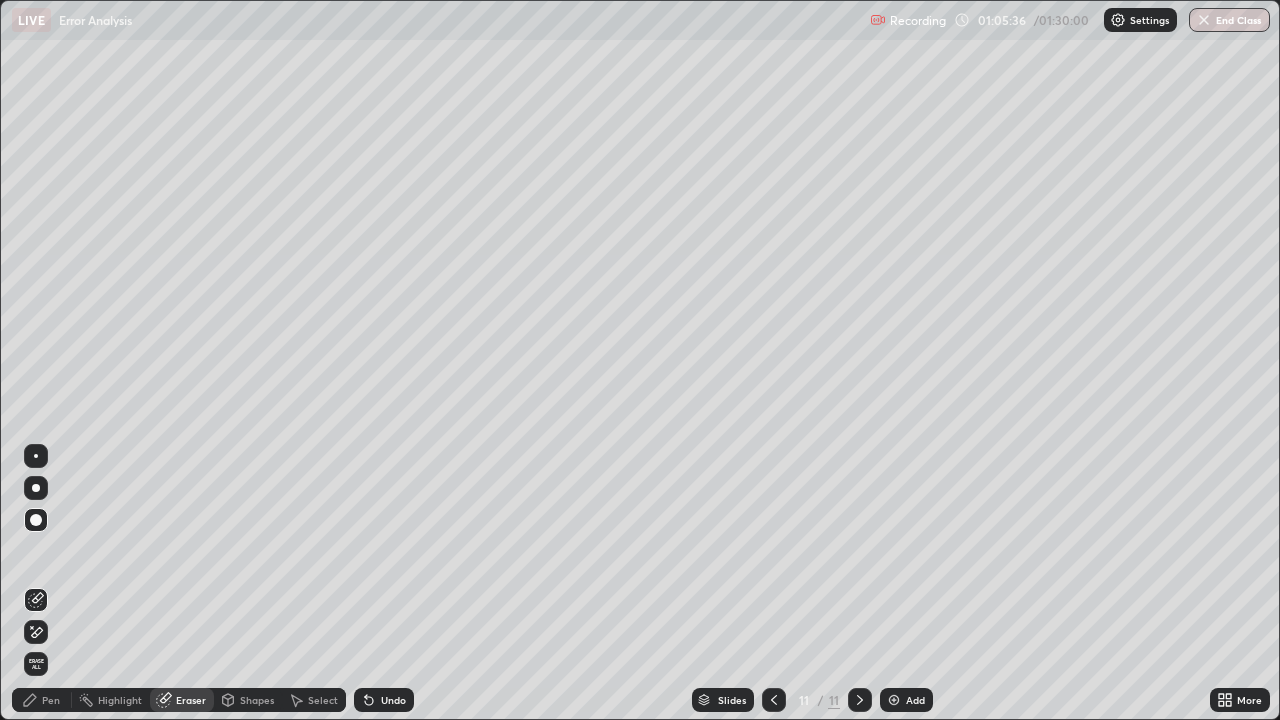 click on "Pen" at bounding box center (42, 700) 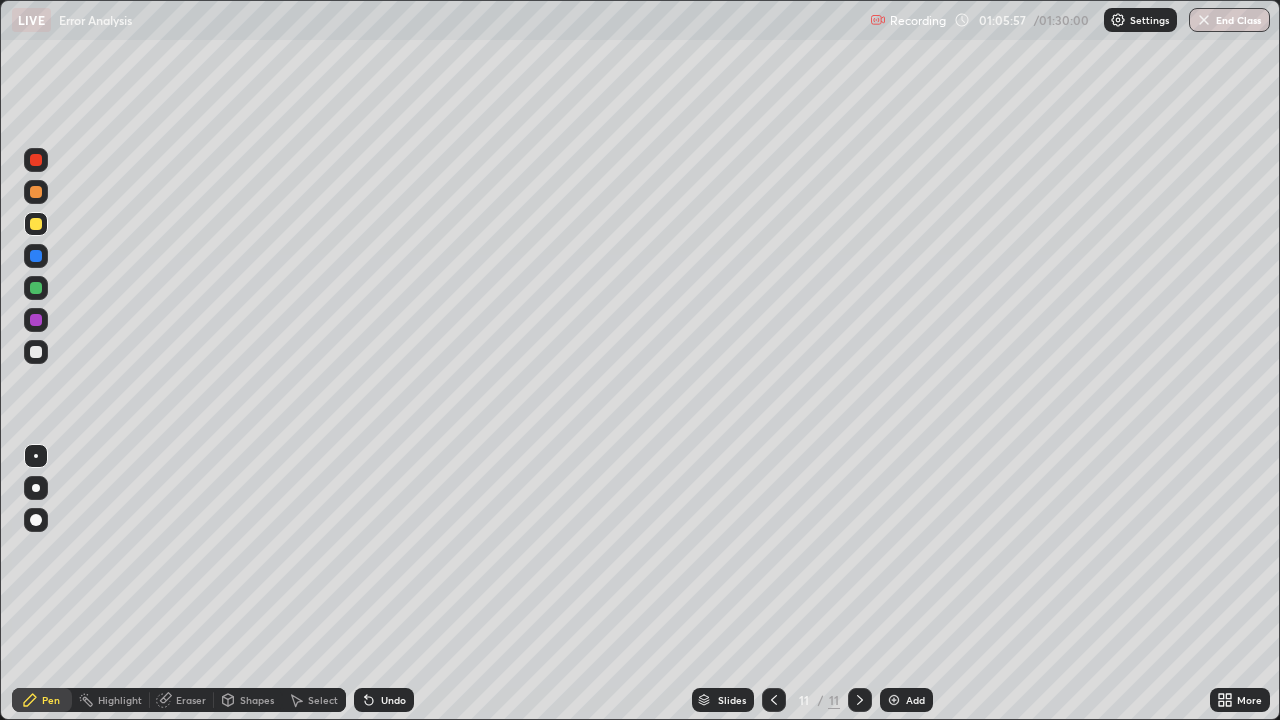 click on "Undo" at bounding box center [393, 700] 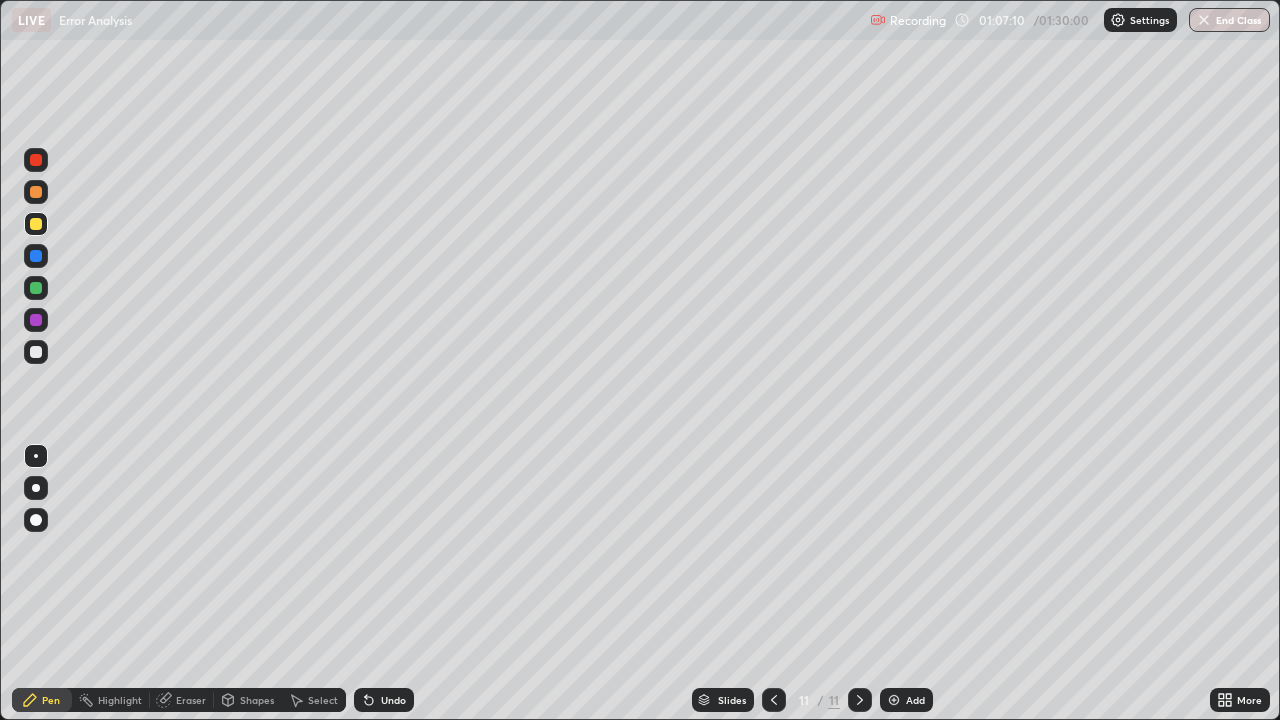 click at bounding box center [36, 320] 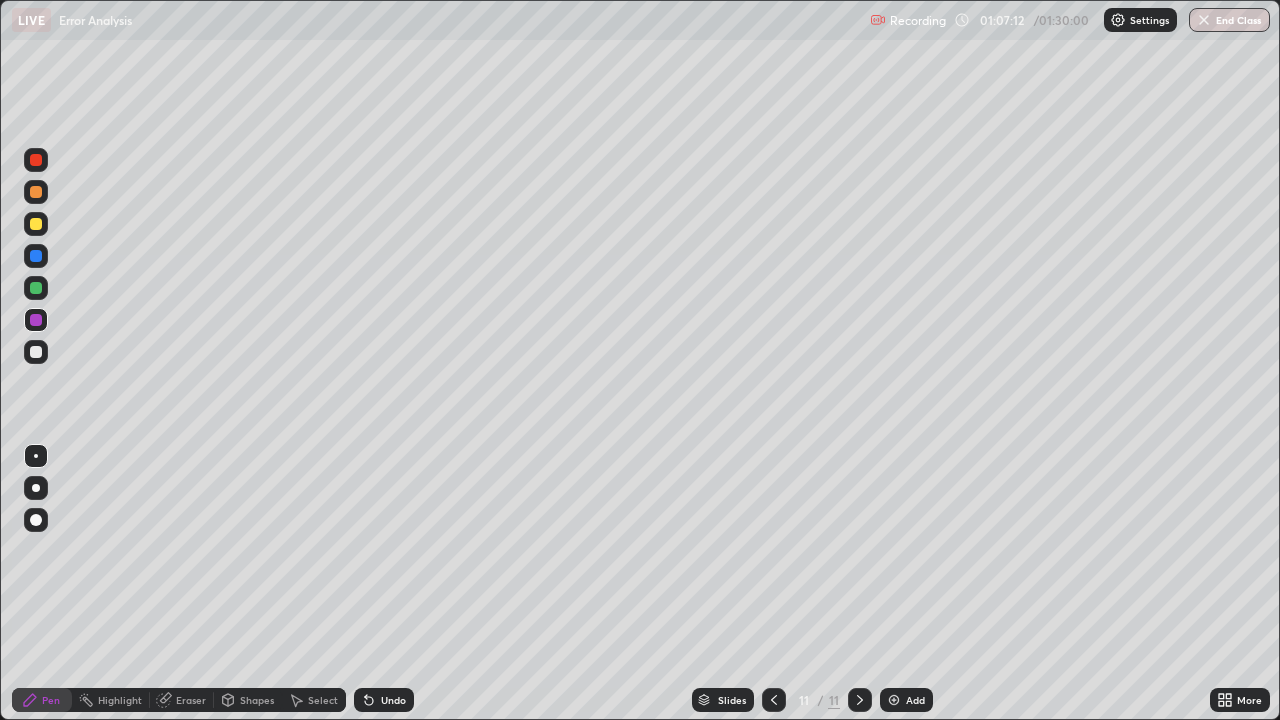 click at bounding box center (36, 352) 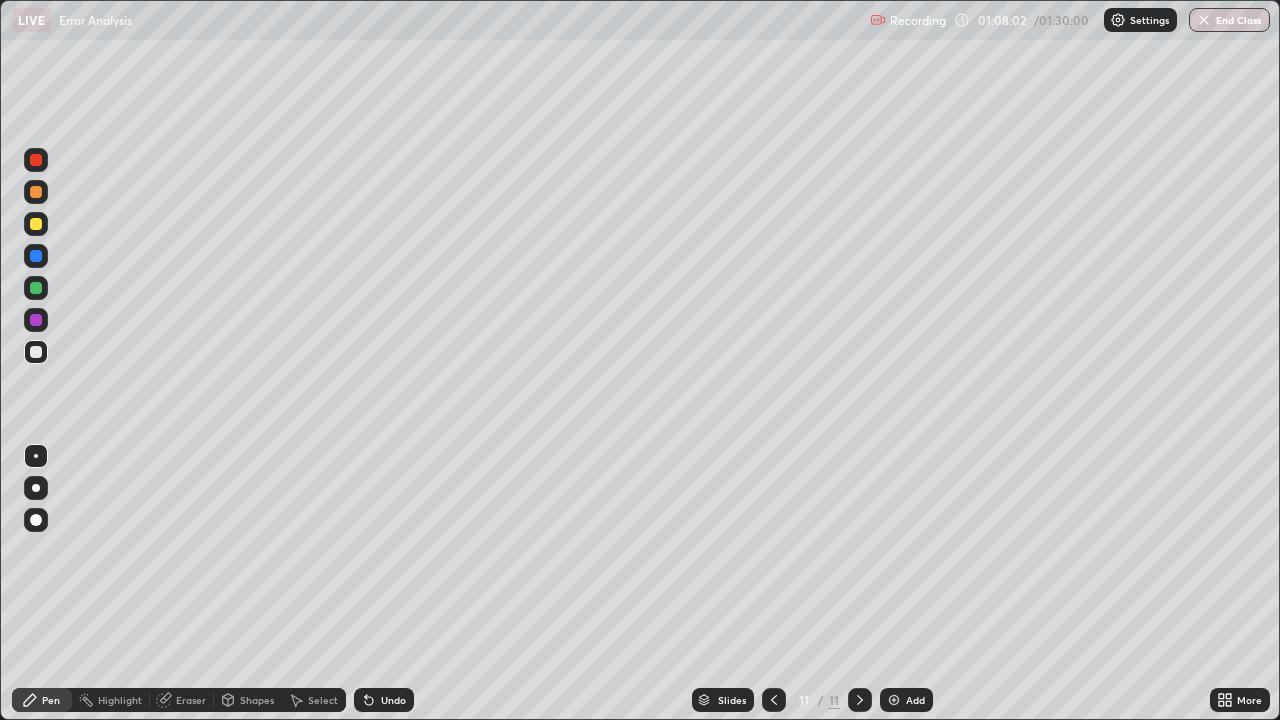 click at bounding box center [36, 352] 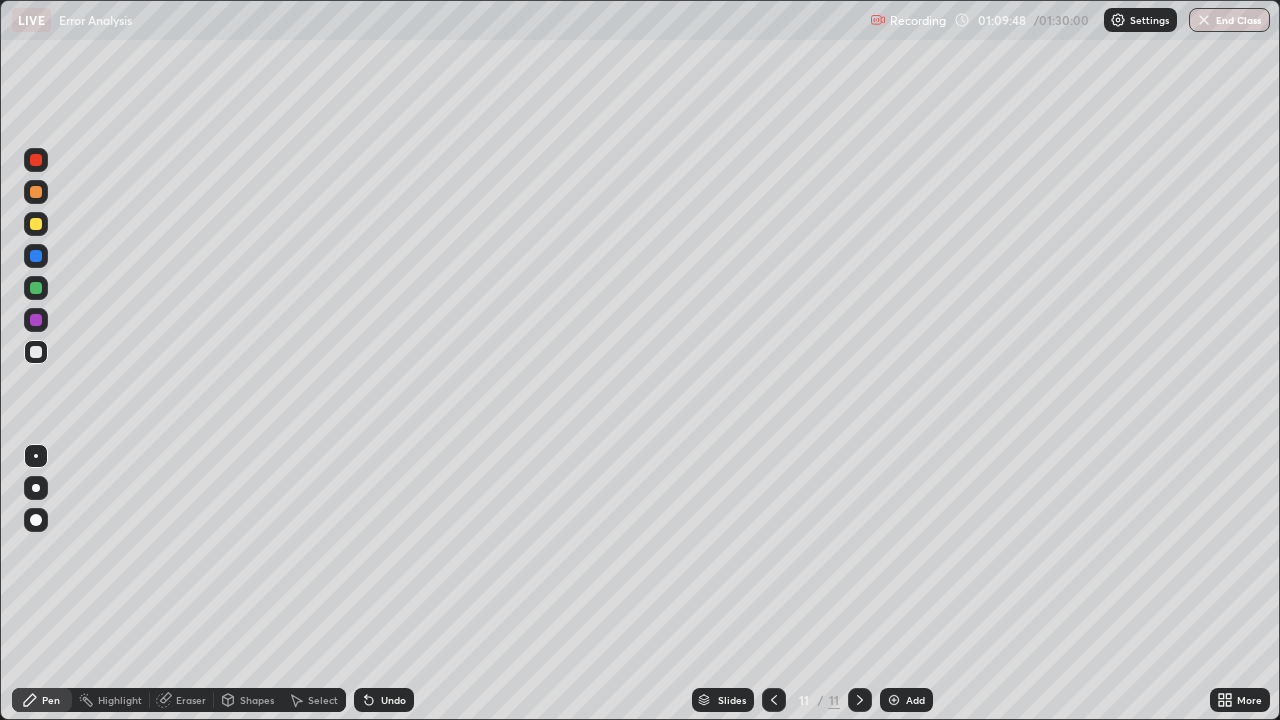 click at bounding box center (36, 224) 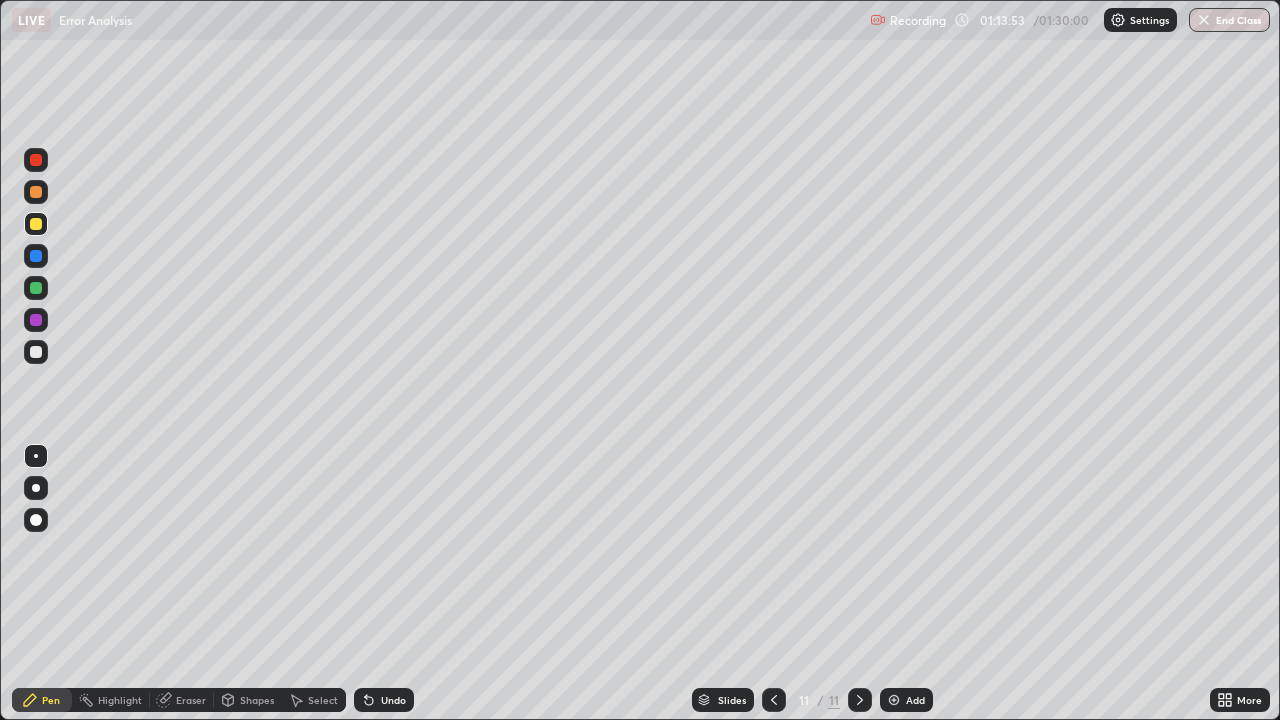 click on "Add" at bounding box center (906, 700) 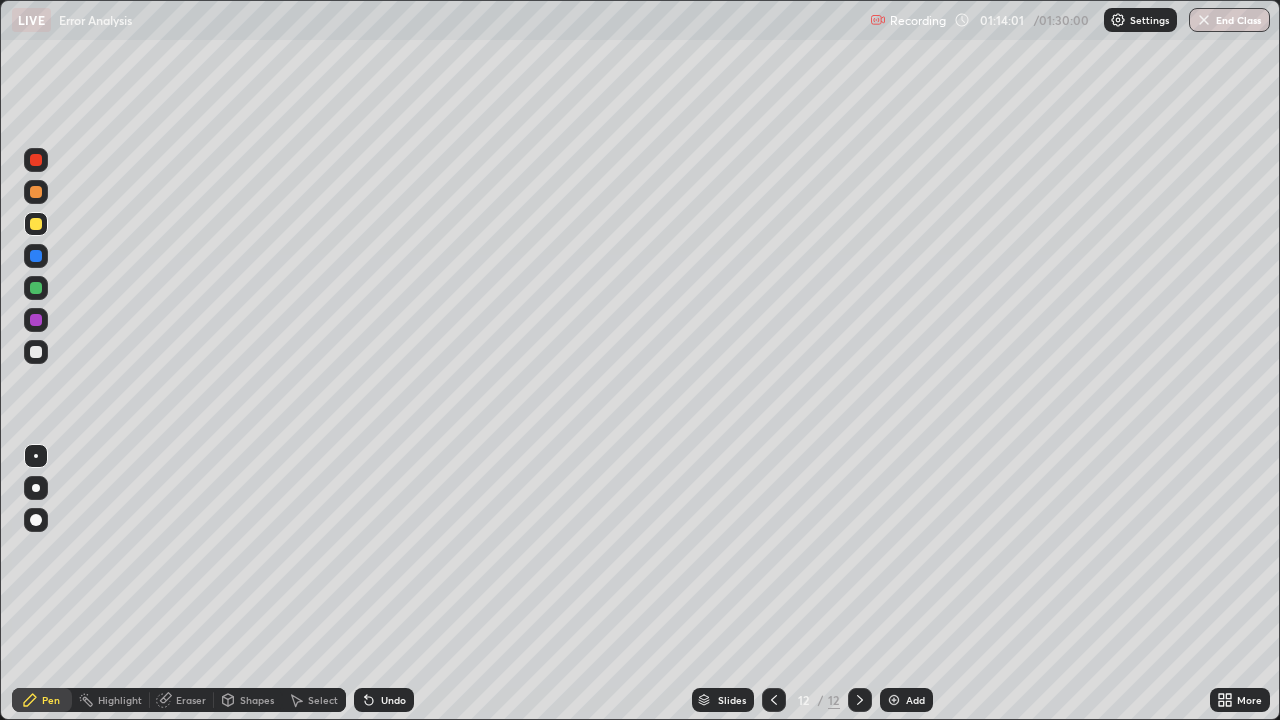 click 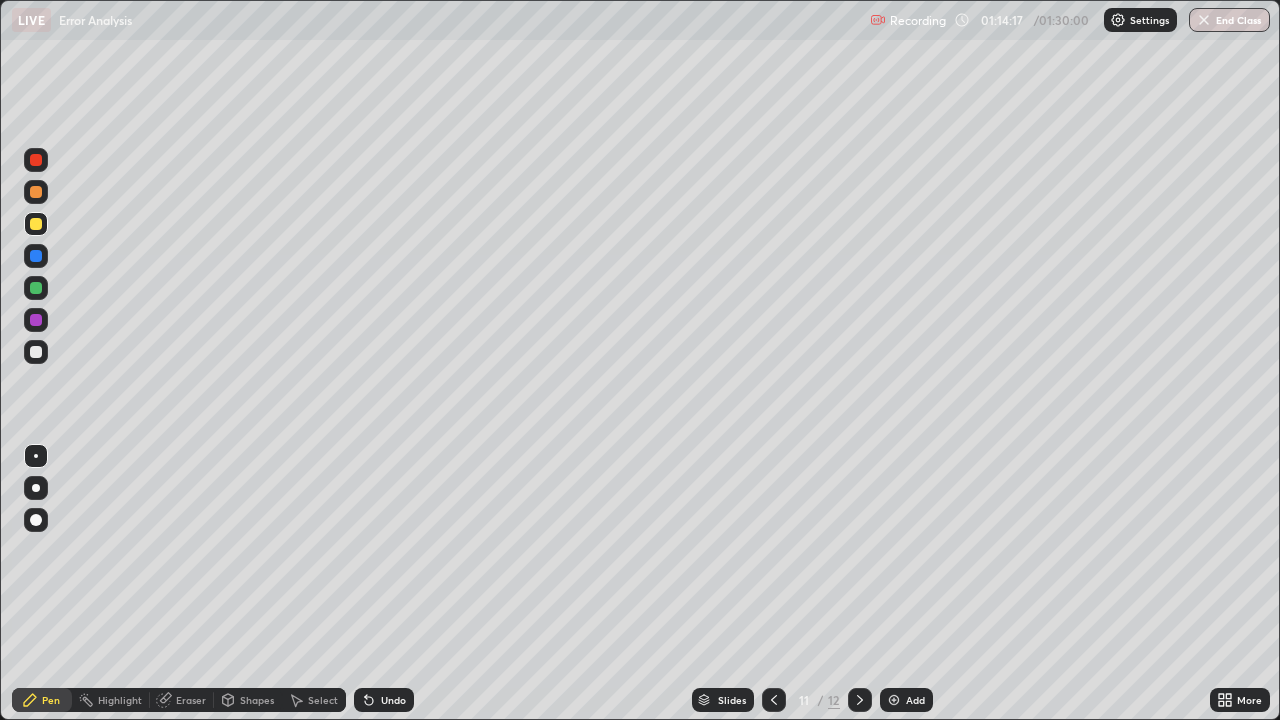 click 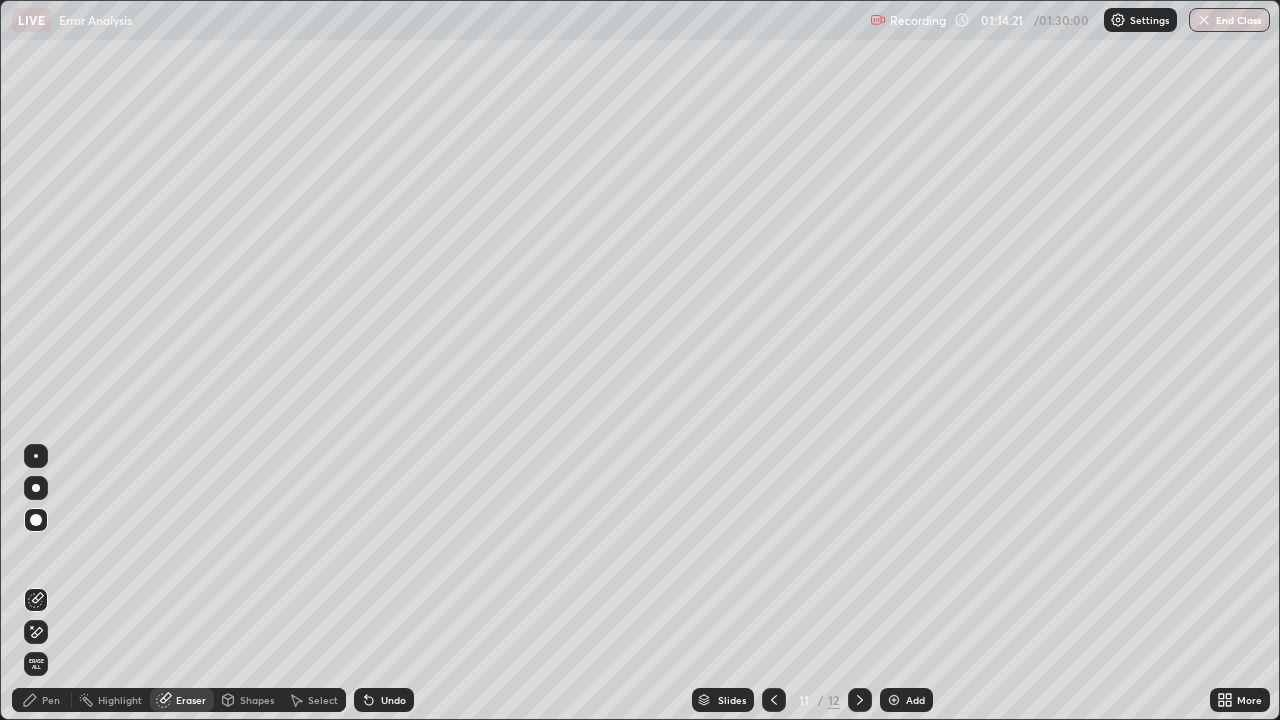 click at bounding box center [36, 488] 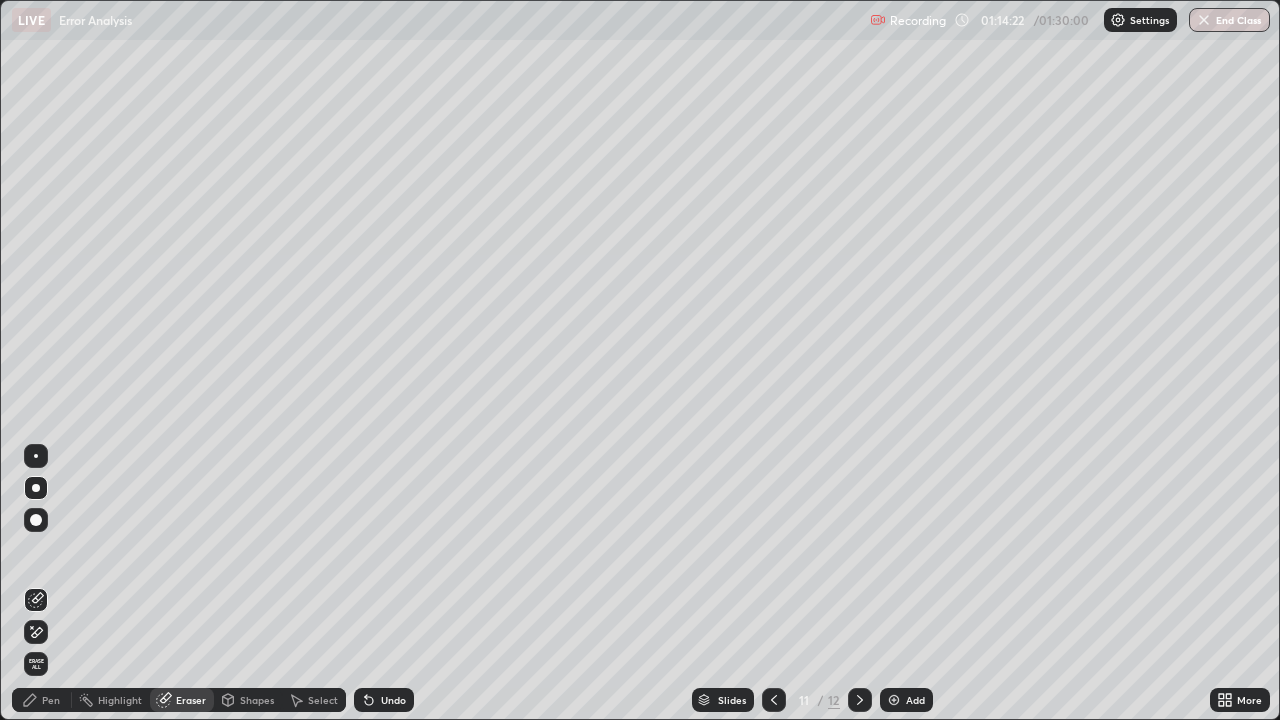 click on "Pen" at bounding box center (42, 700) 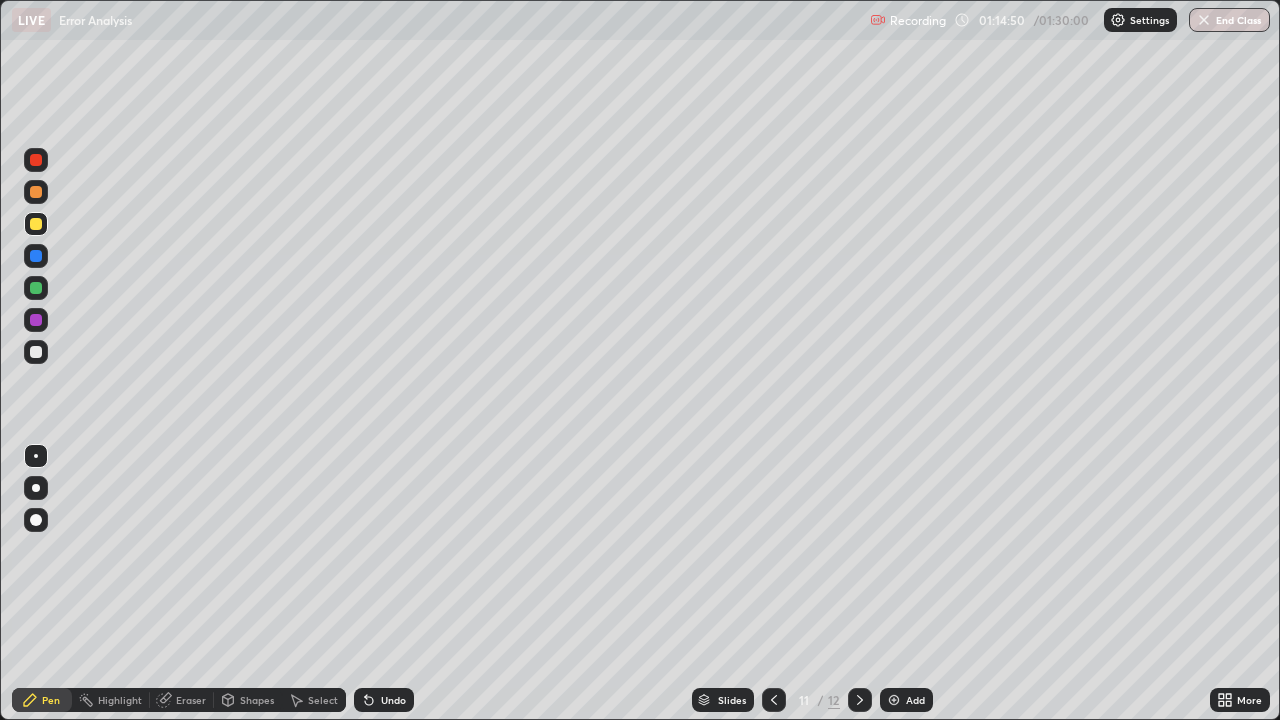 click at bounding box center (894, 700) 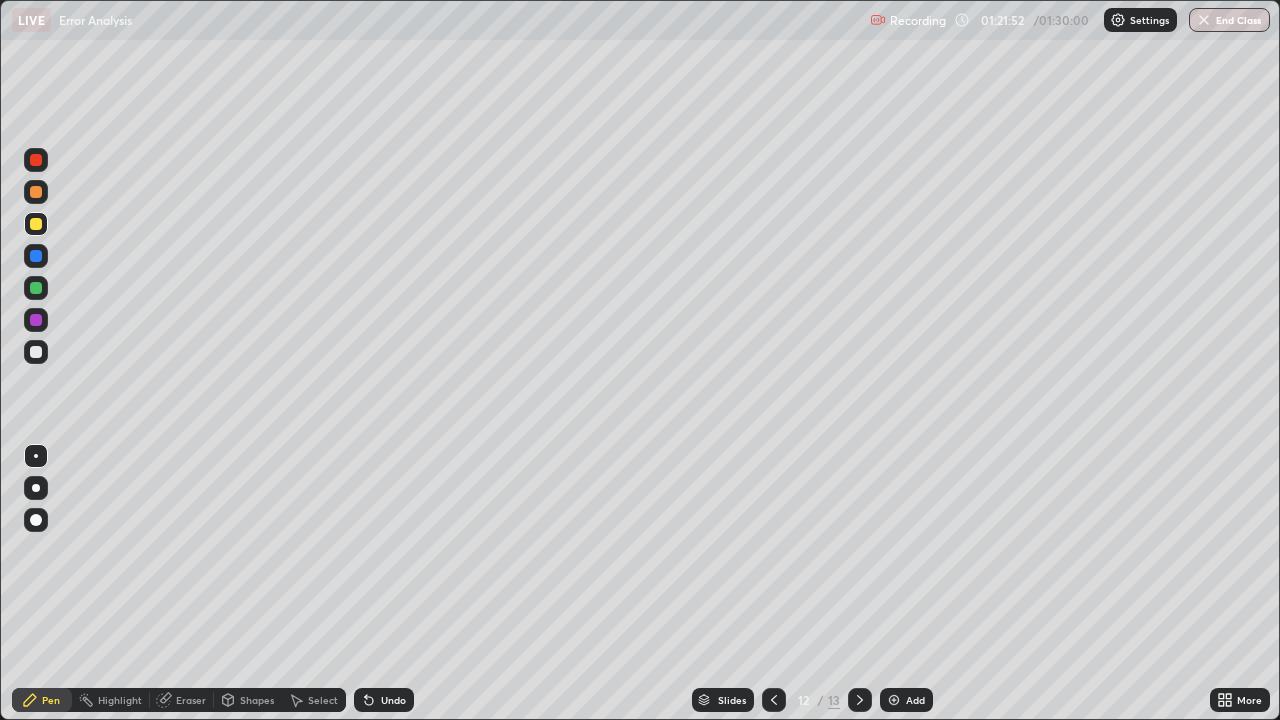 click on "Add" at bounding box center (906, 700) 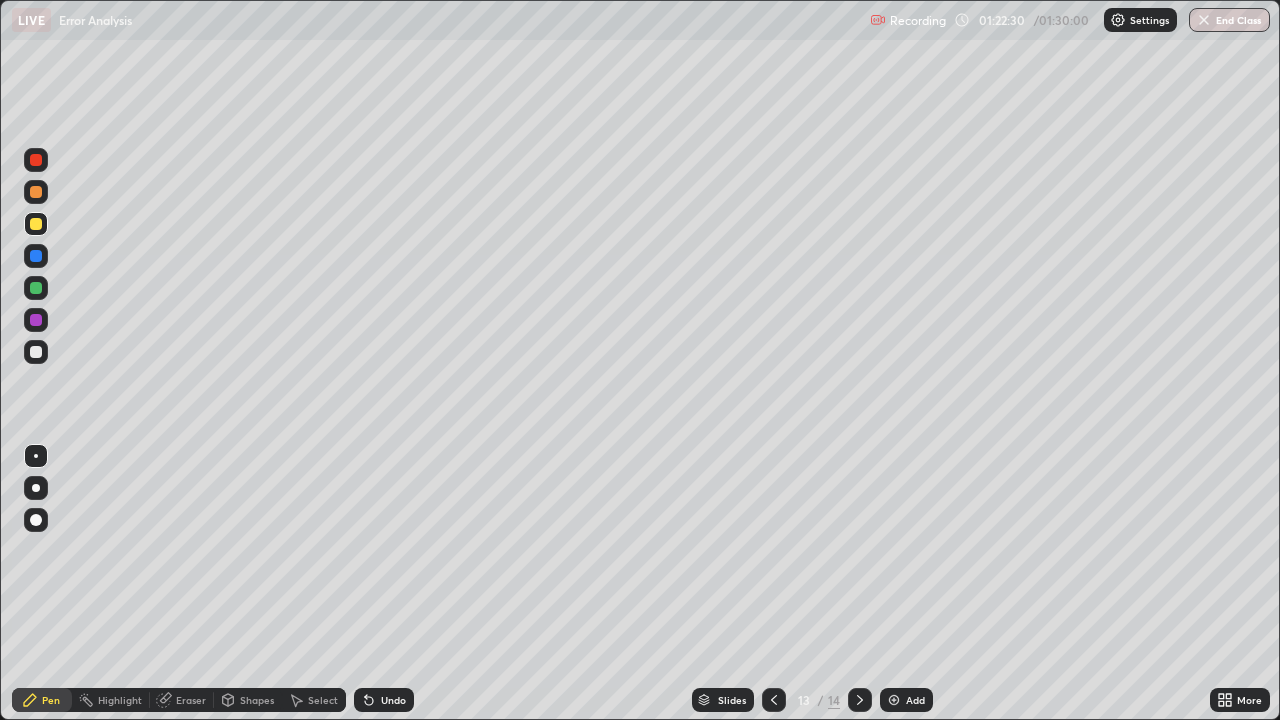 click at bounding box center (36, 224) 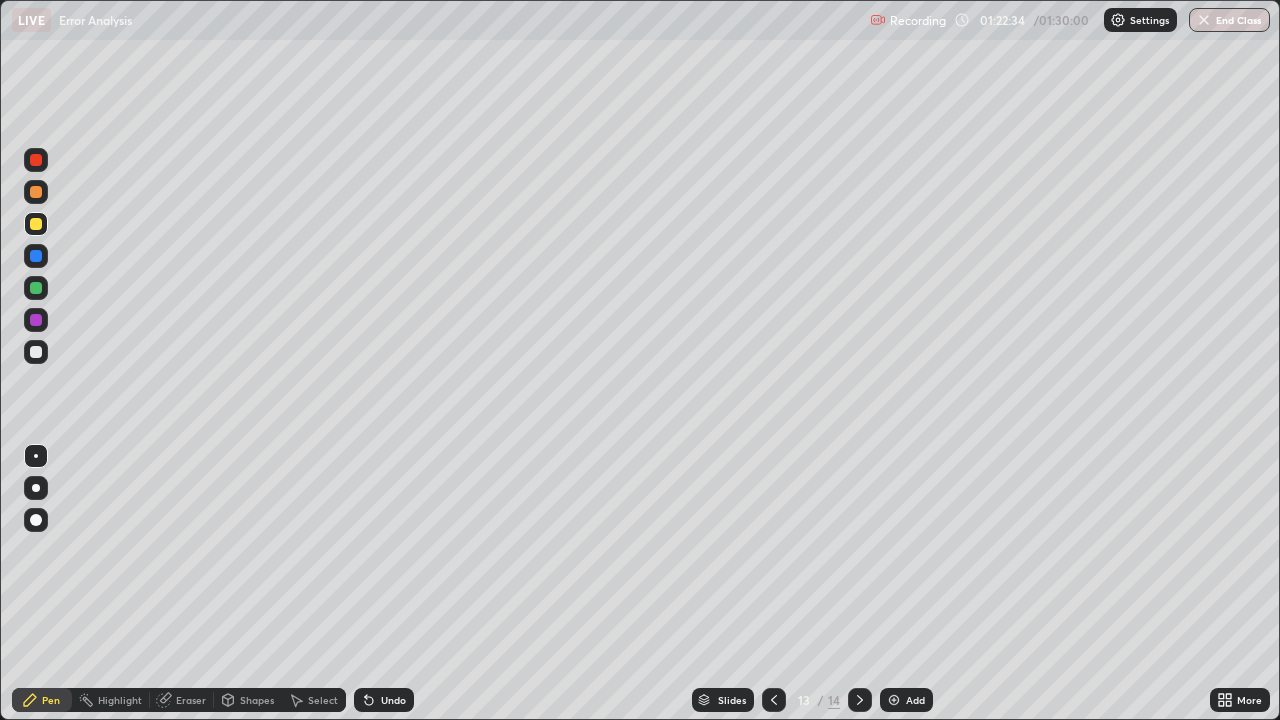 click on "Undo" at bounding box center (393, 700) 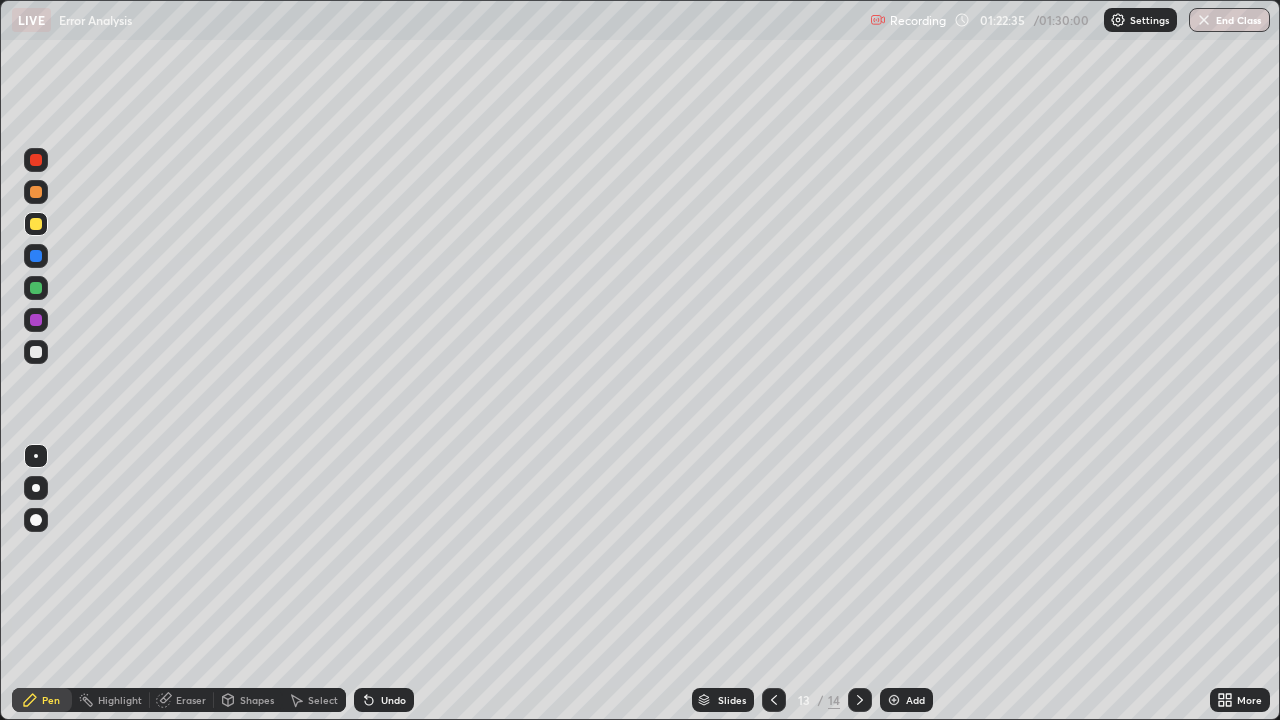 click on "Undo" at bounding box center [384, 700] 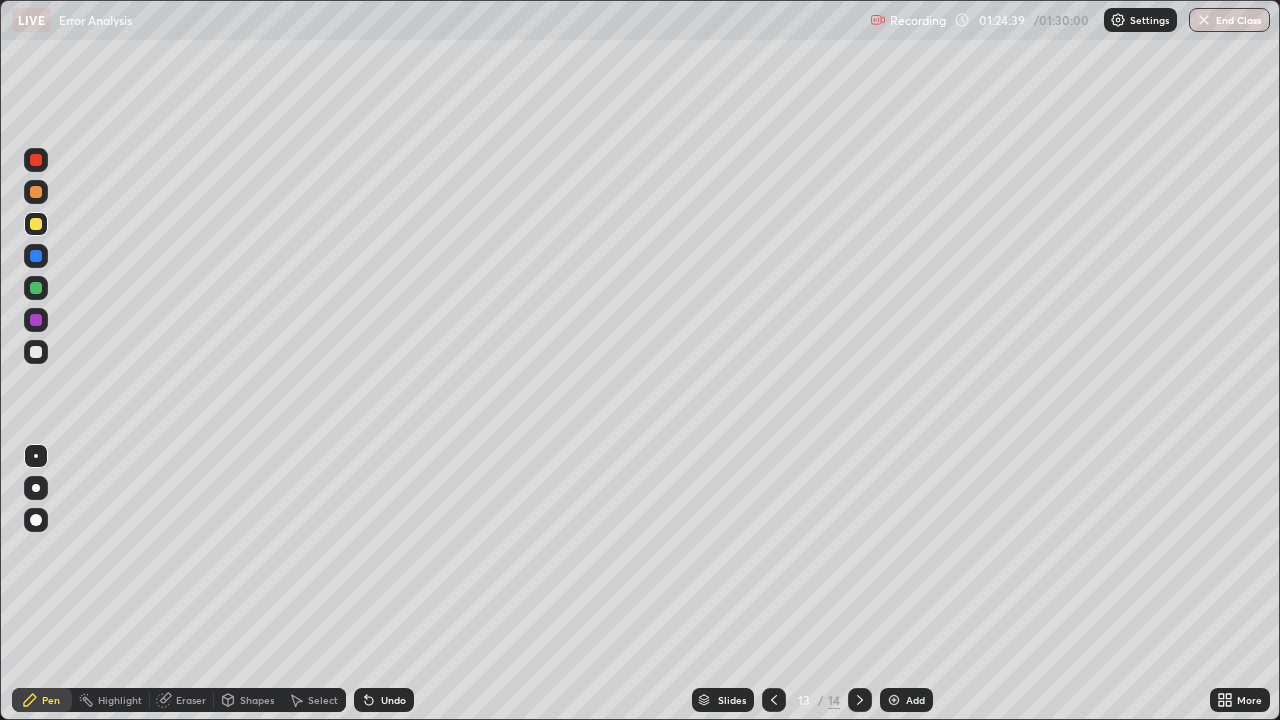 click 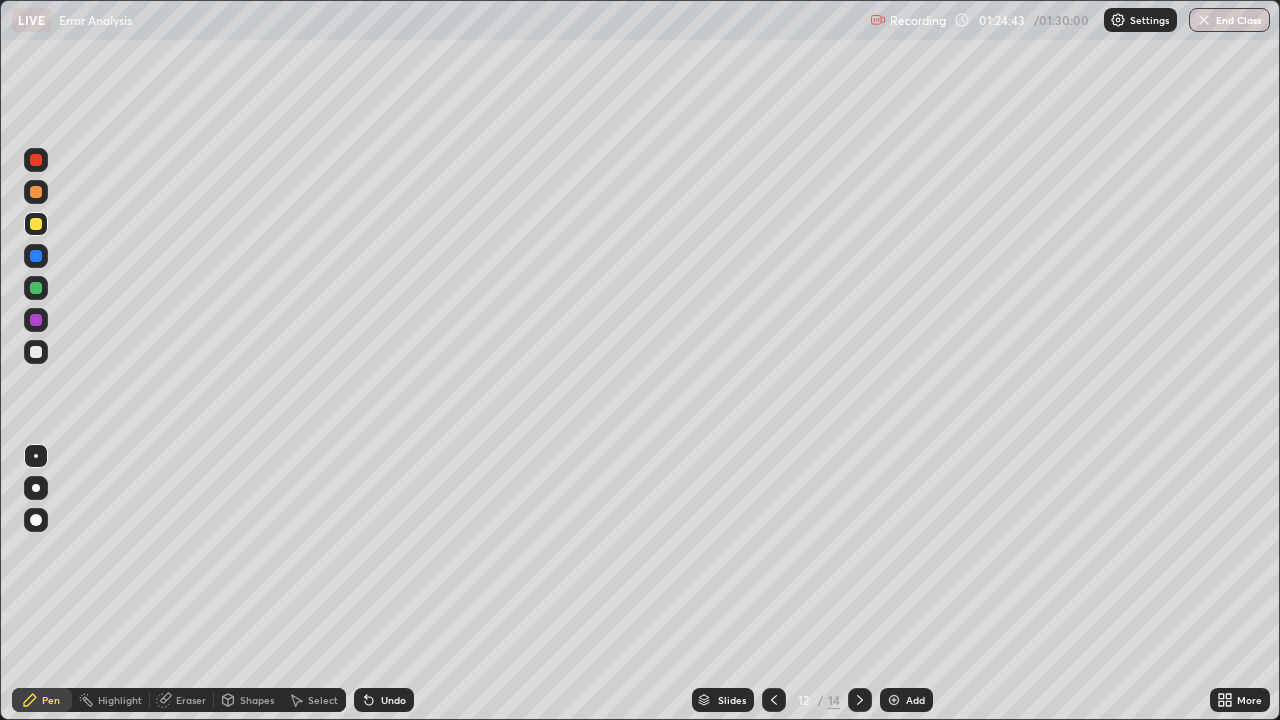 click 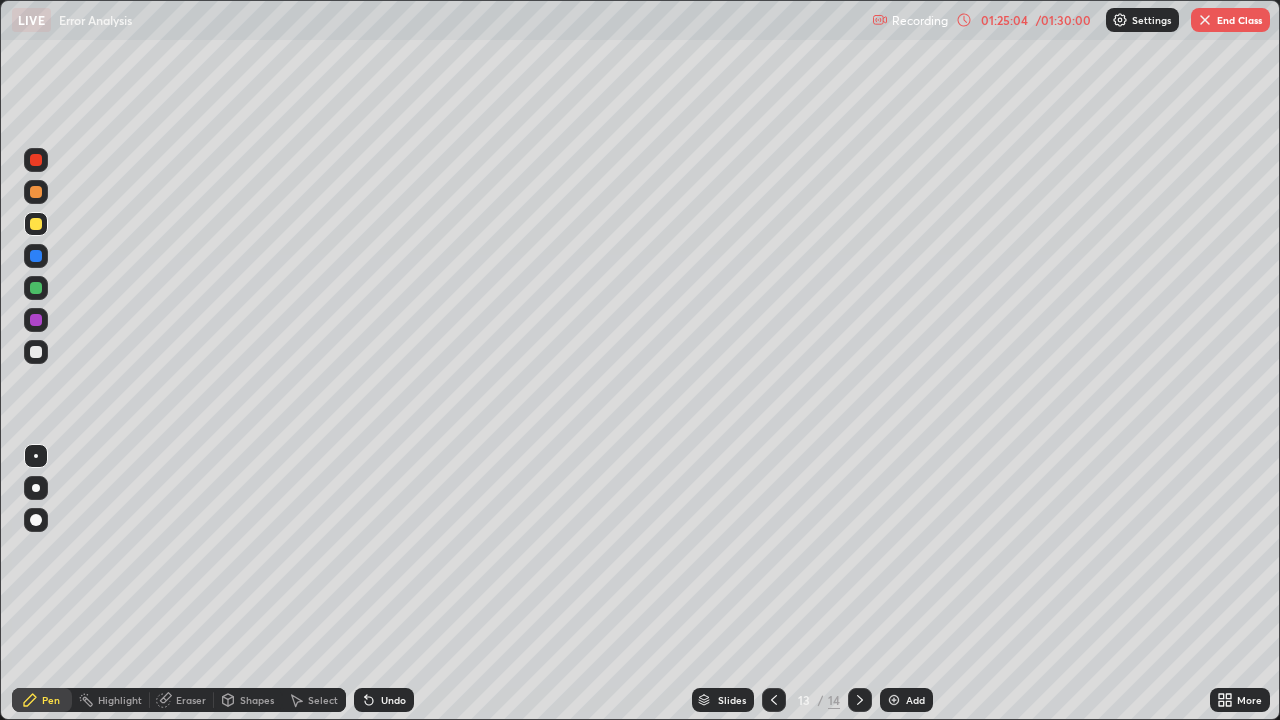 click on "/  01:30:00" at bounding box center (1063, 20) 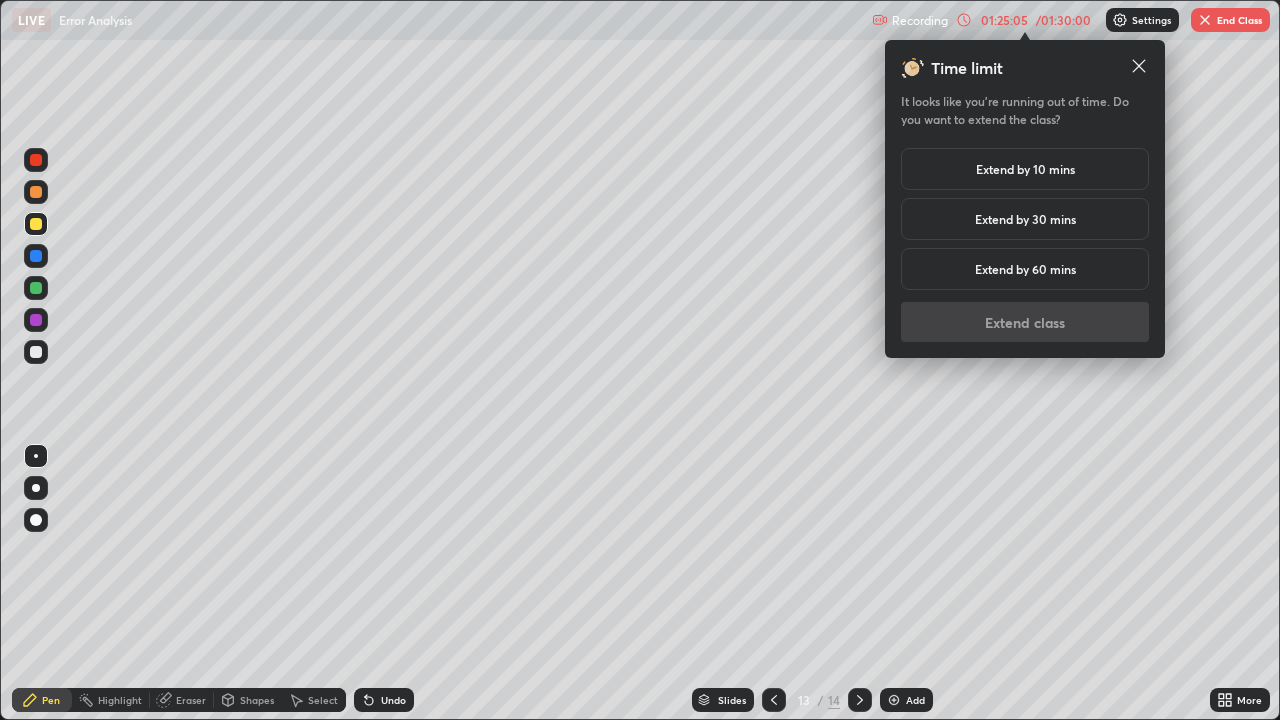 click on "Extend by 10 mins" at bounding box center [1025, 169] 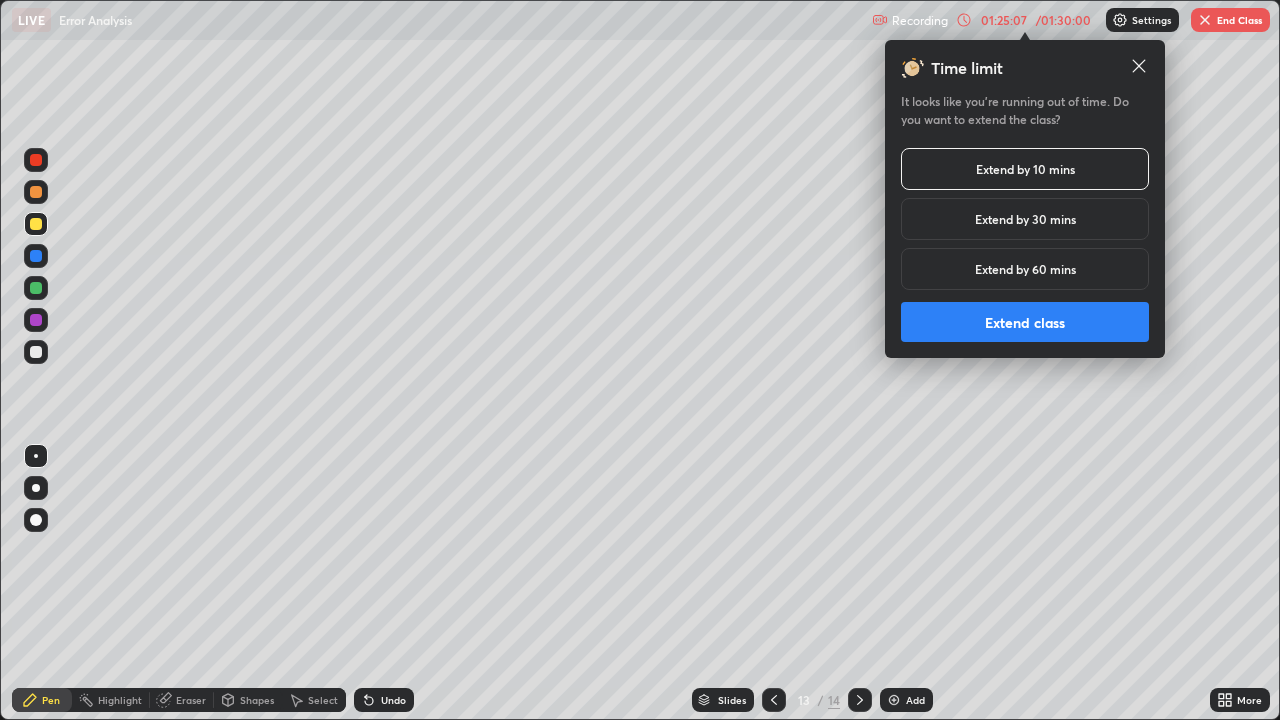 click on "Extend class" at bounding box center [1025, 322] 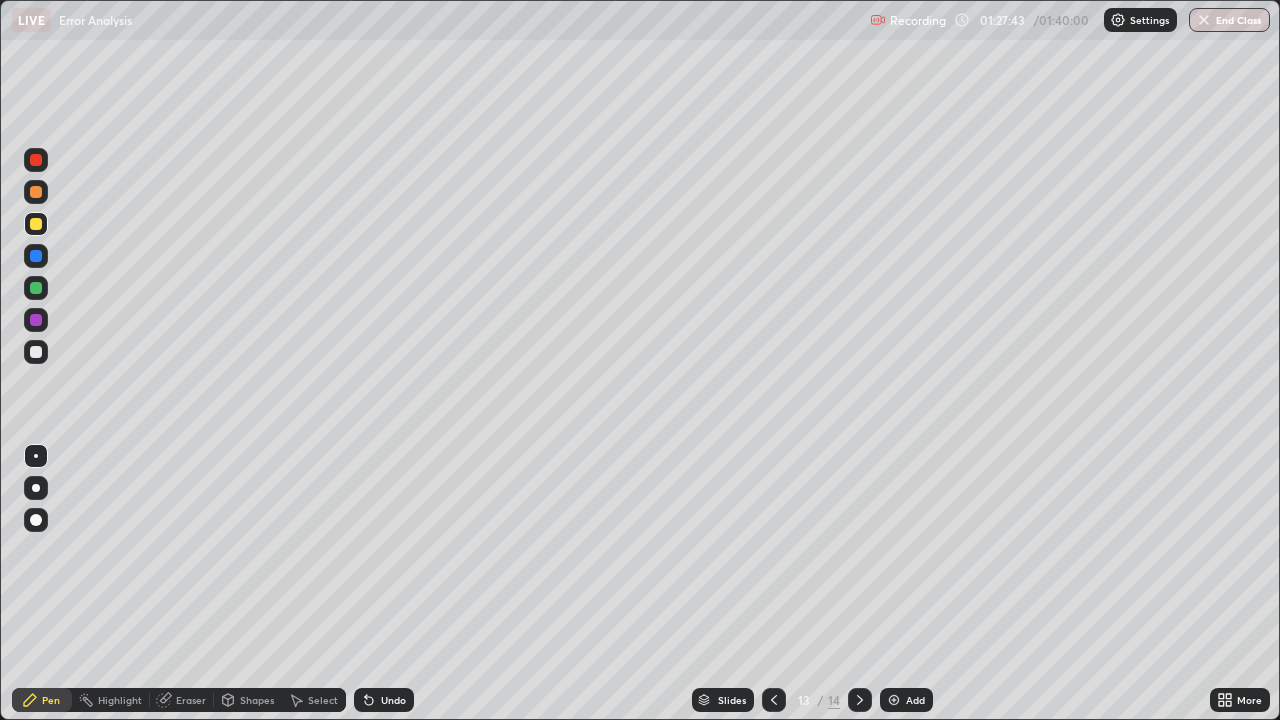 click on "Recording 01:27:43 /  01:40:00 Settings End Class" at bounding box center (1070, 20) 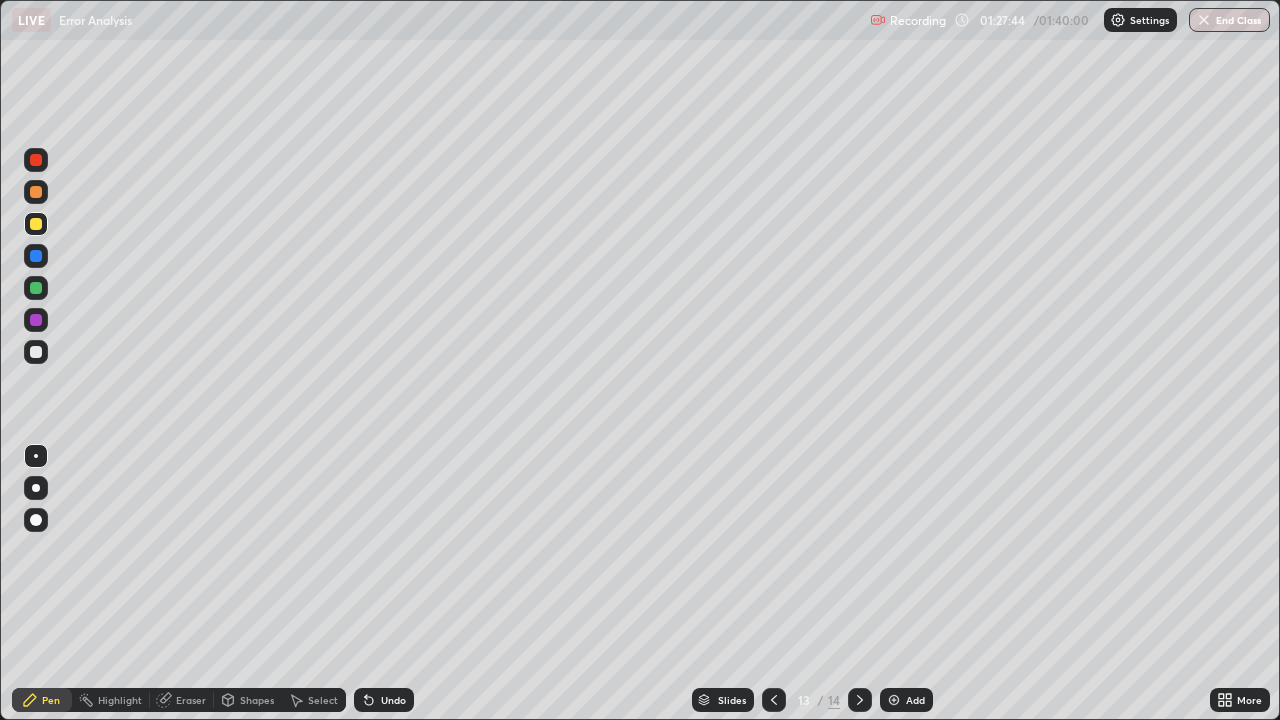 click on "End Class" at bounding box center (1229, 20) 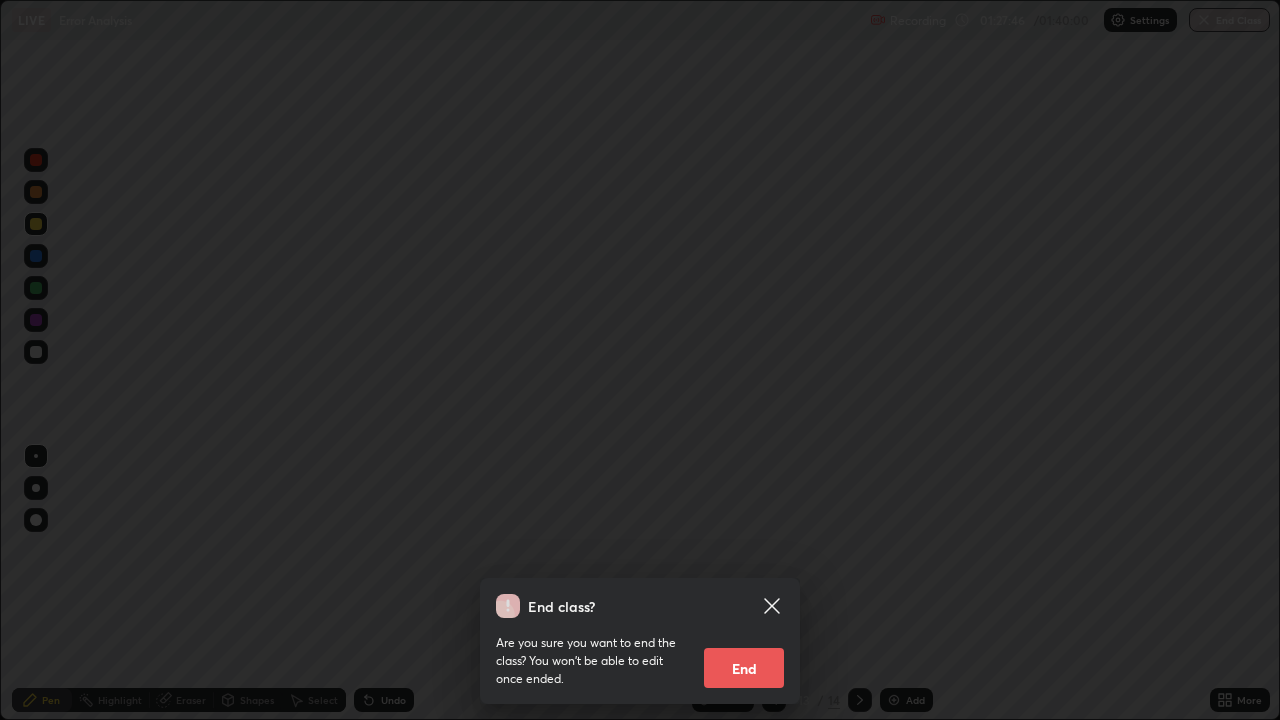 click on "End" at bounding box center (744, 668) 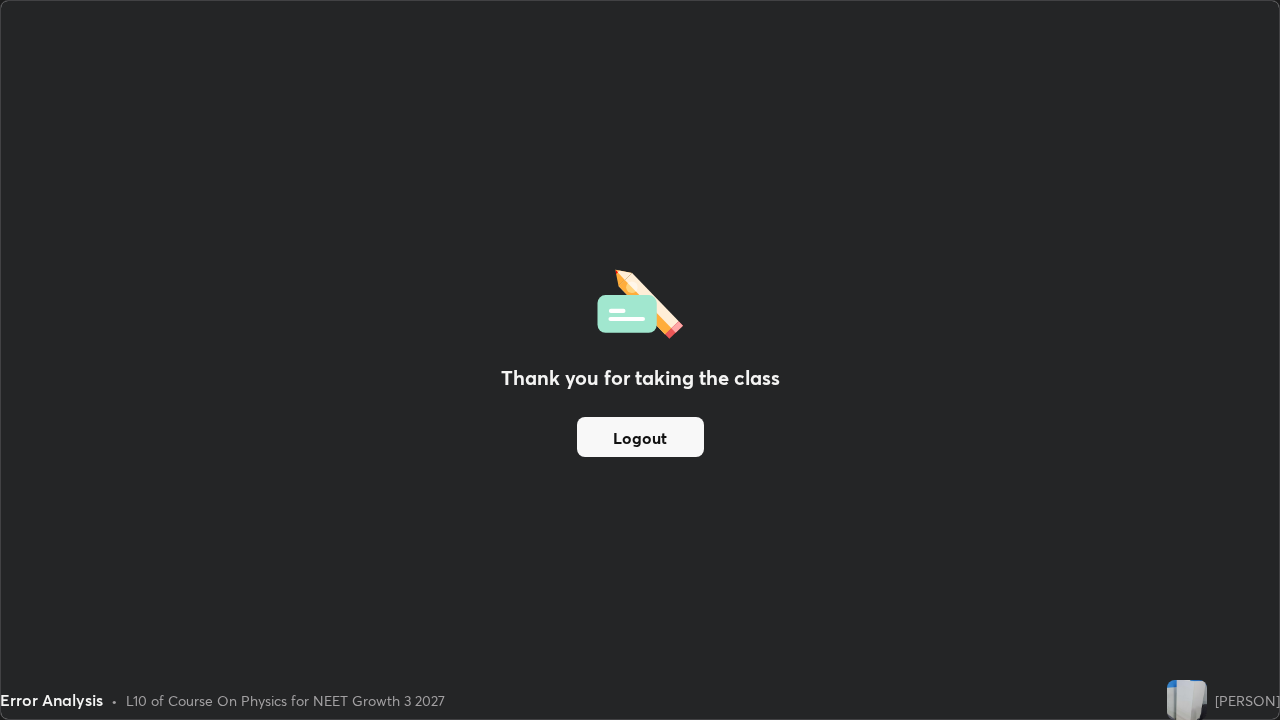 click on "Logout" at bounding box center [640, 437] 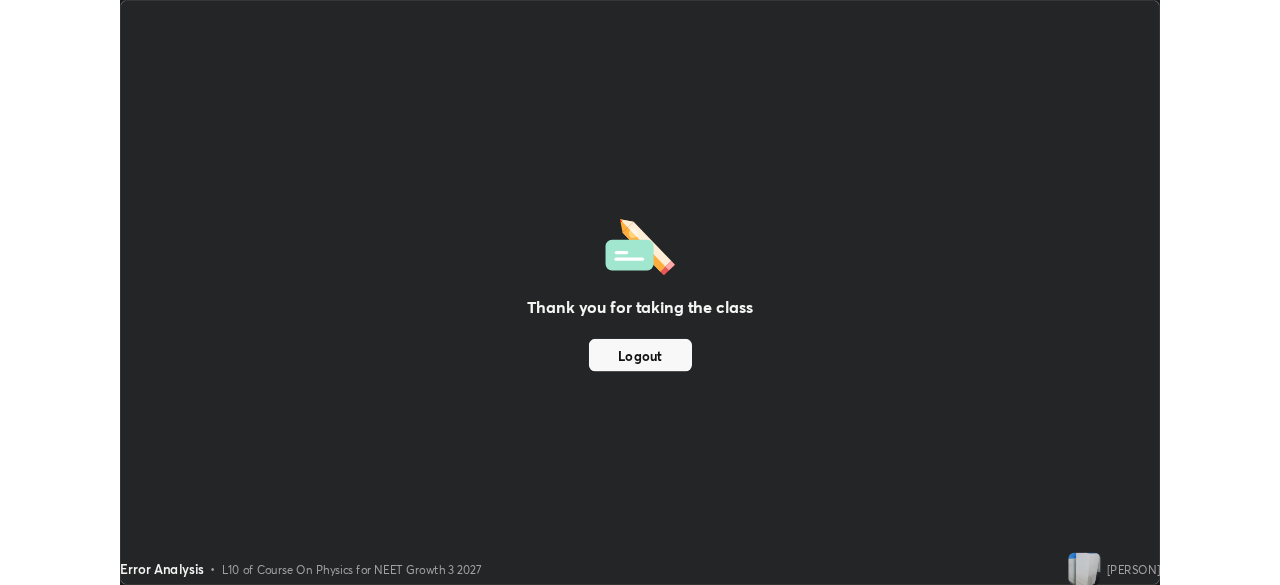 scroll, scrollTop: 585, scrollLeft: 1280, axis: both 